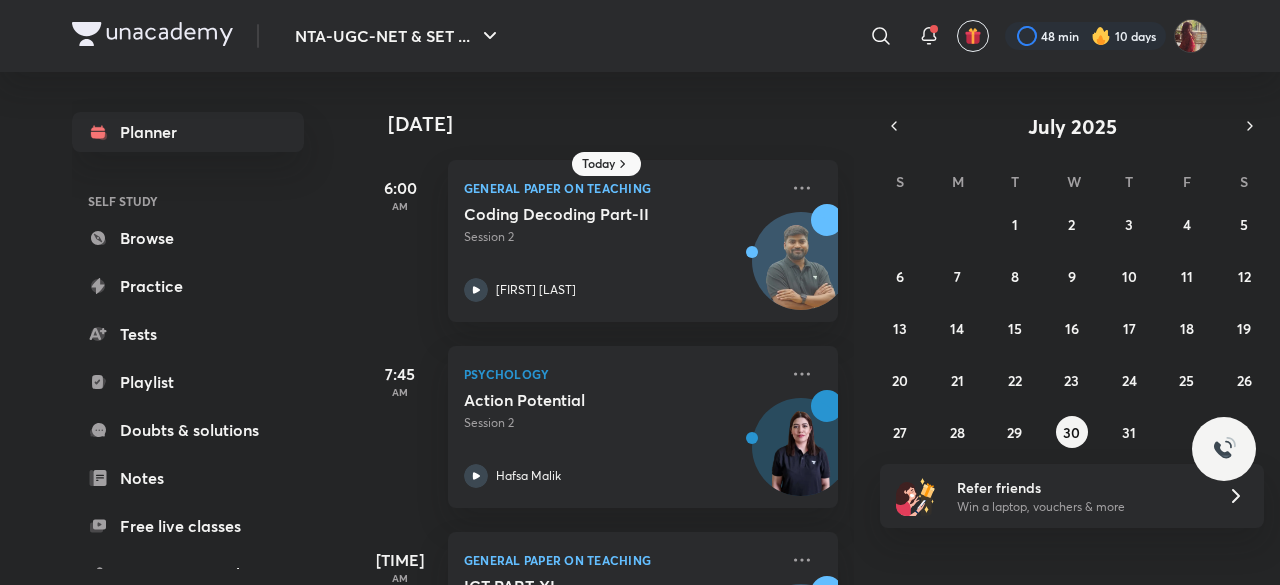 scroll, scrollTop: 0, scrollLeft: 0, axis: both 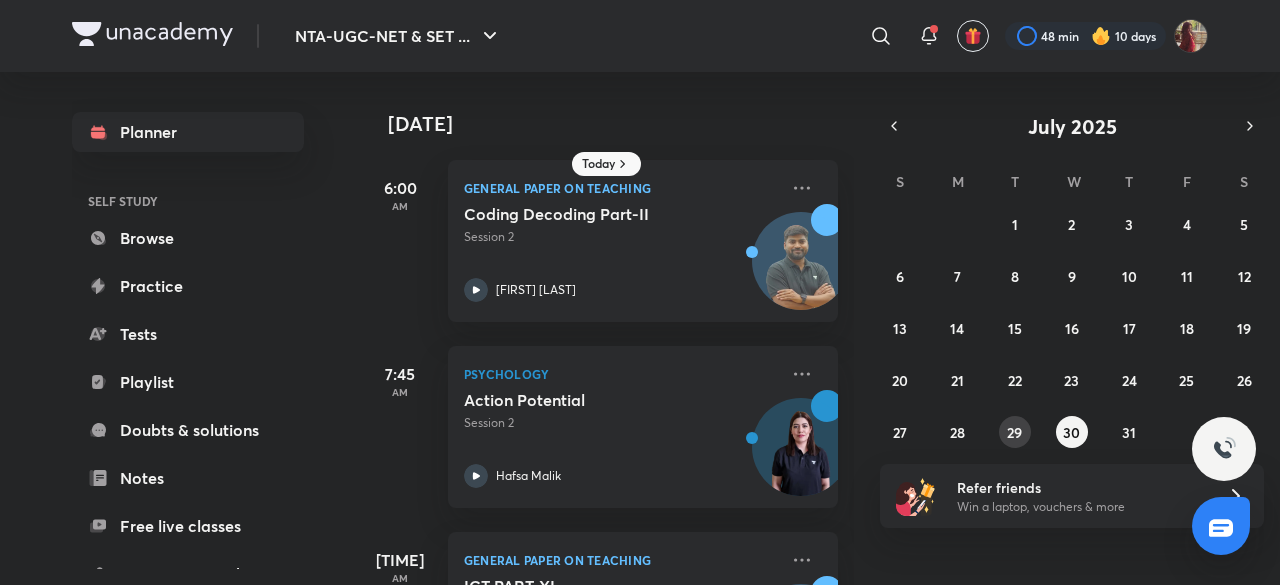 click on "29" at bounding box center [1014, 432] 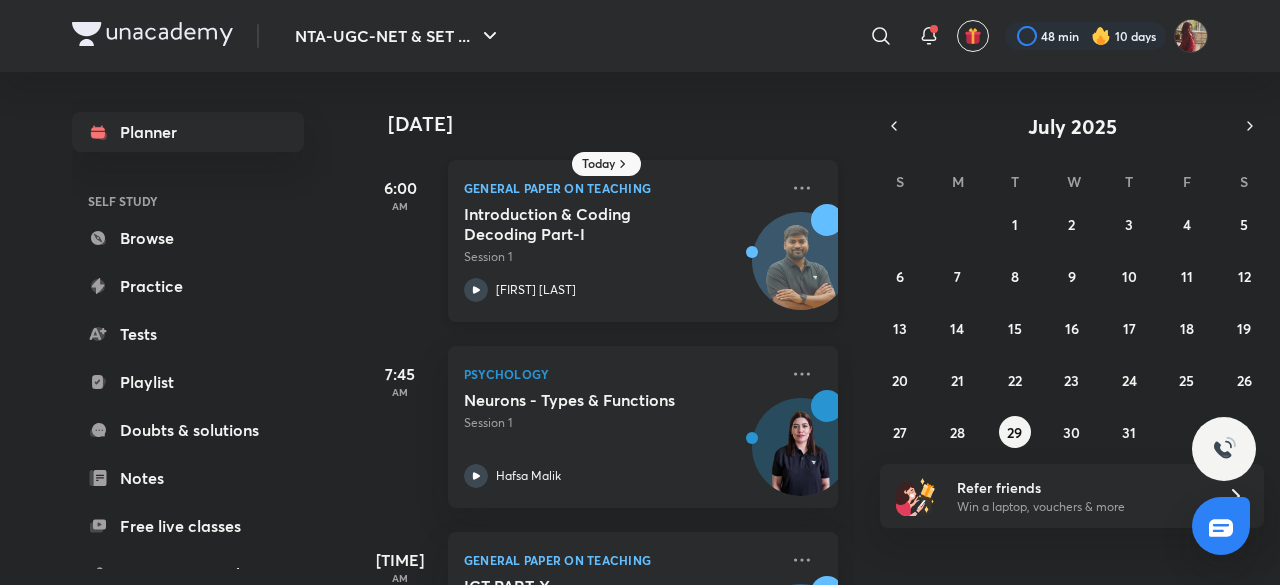 click 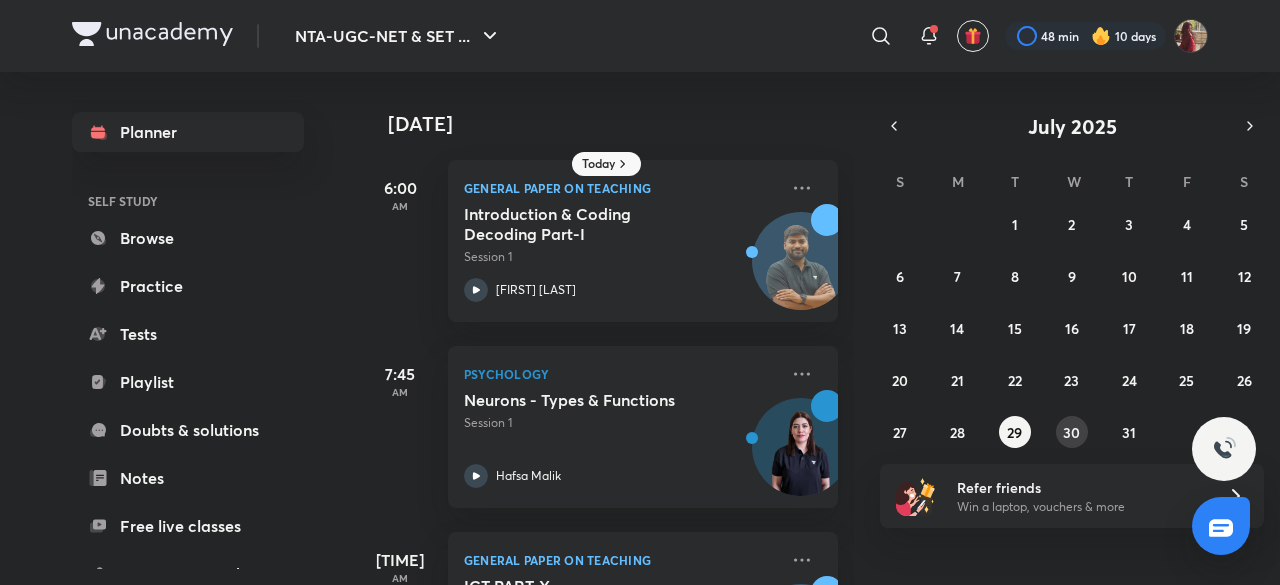 click on "30" at bounding box center (1071, 432) 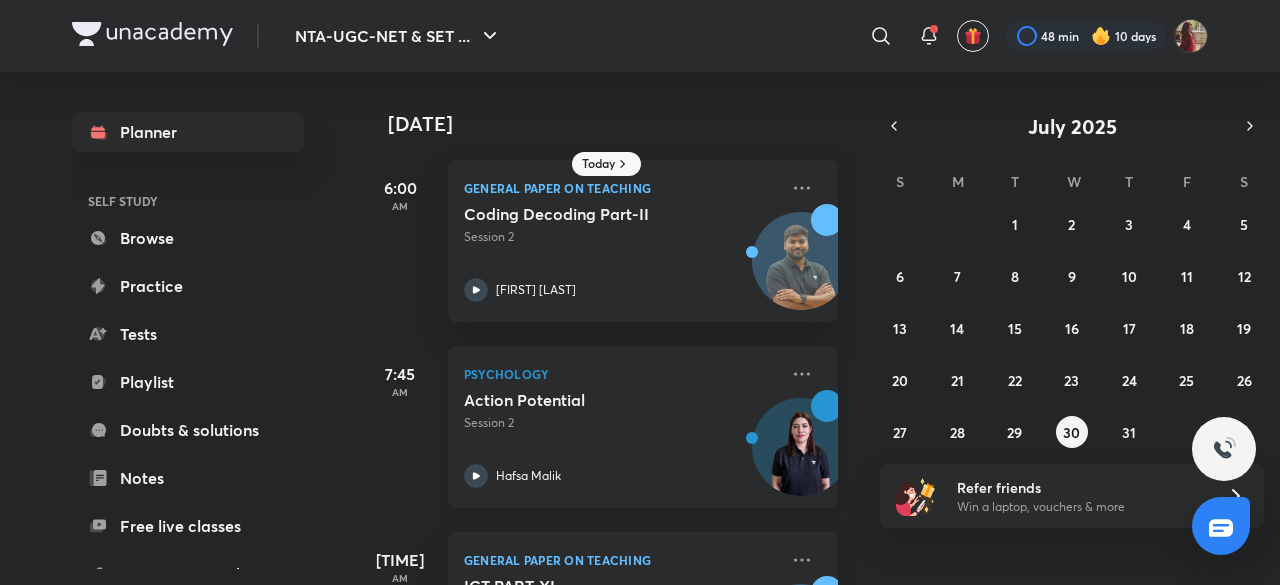 scroll, scrollTop: 513, scrollLeft: 0, axis: vertical 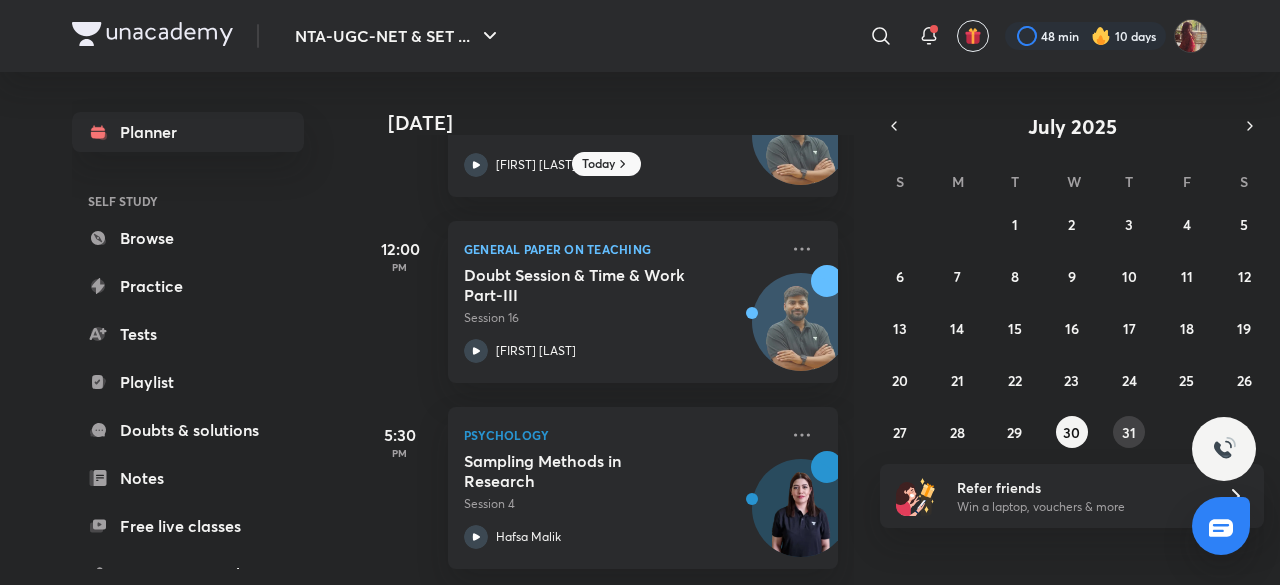 click on "31" at bounding box center (1129, 432) 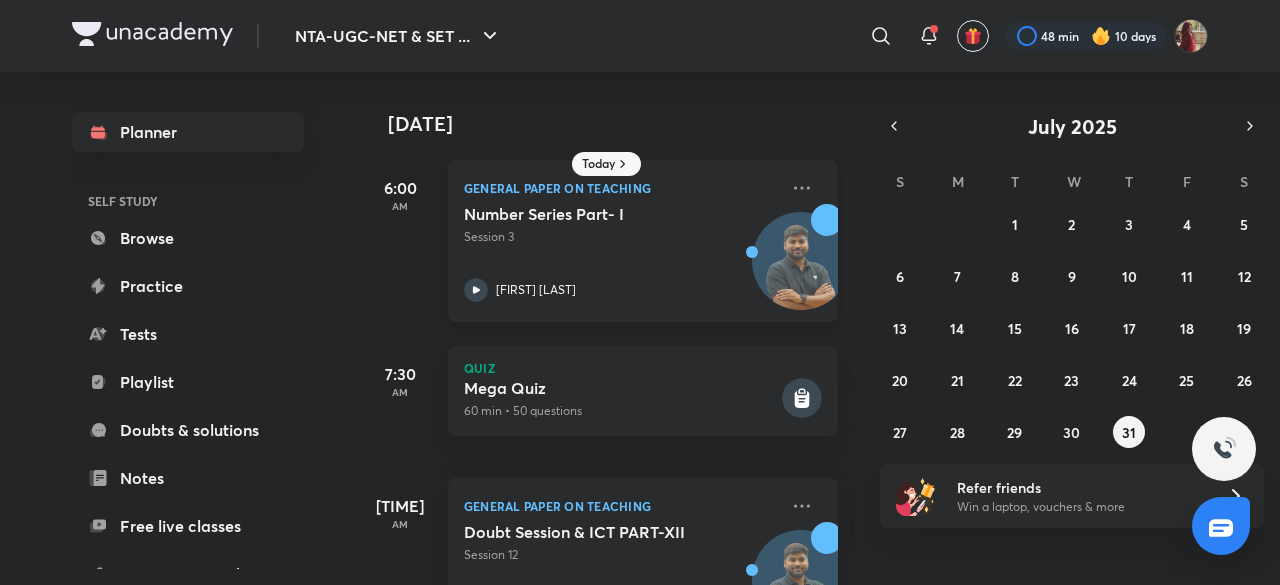 click 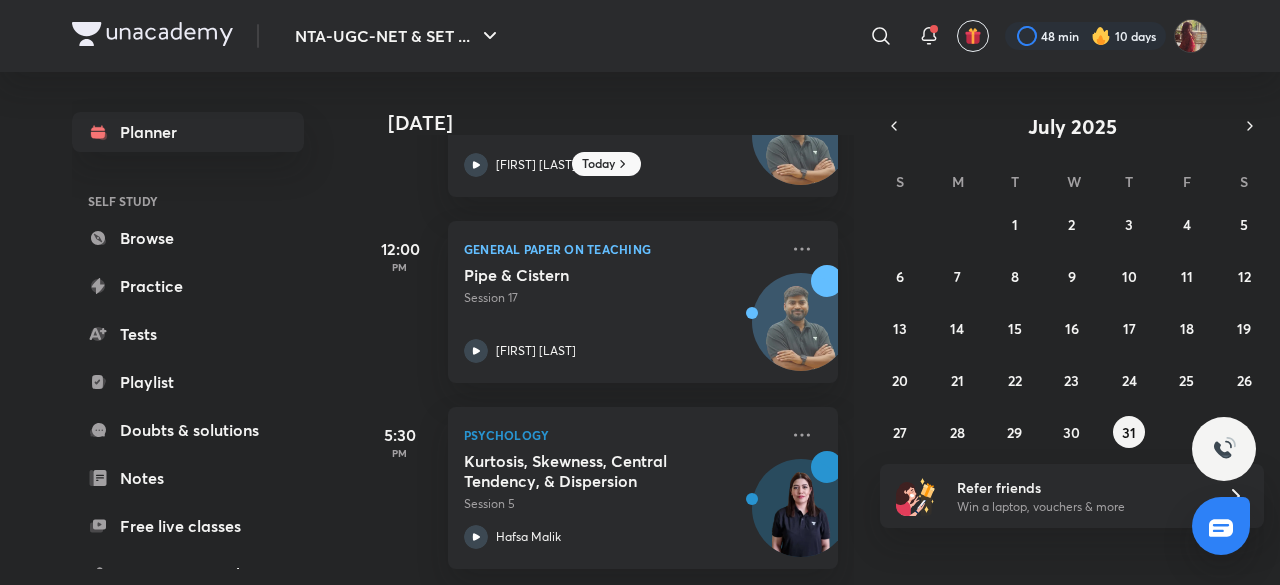 scroll, scrollTop: 459, scrollLeft: 0, axis: vertical 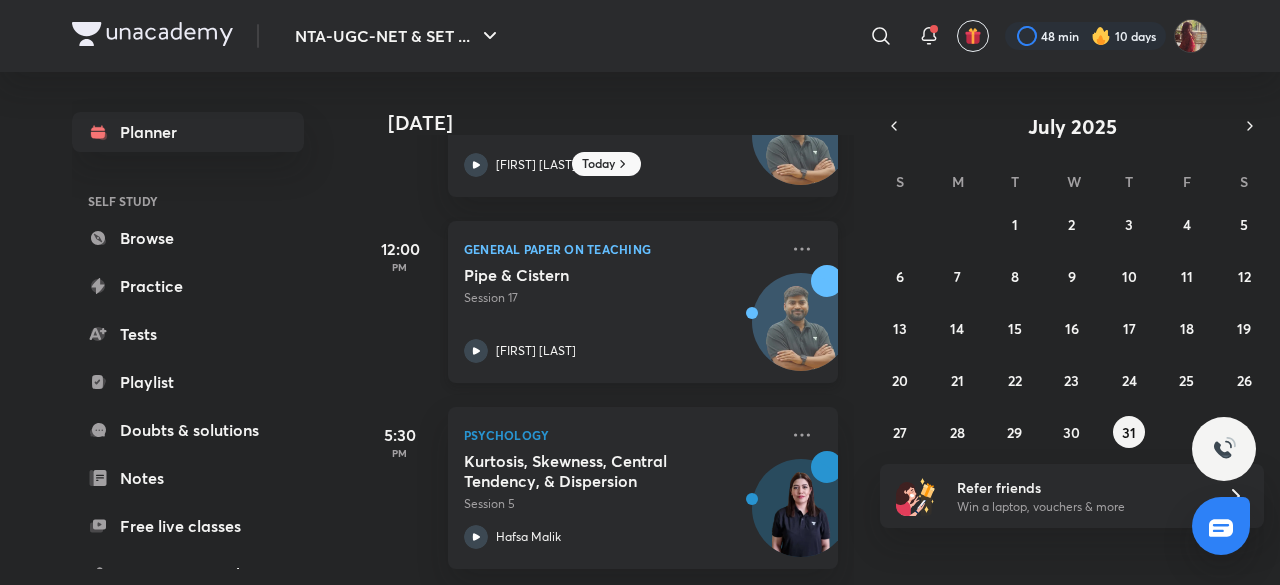 click 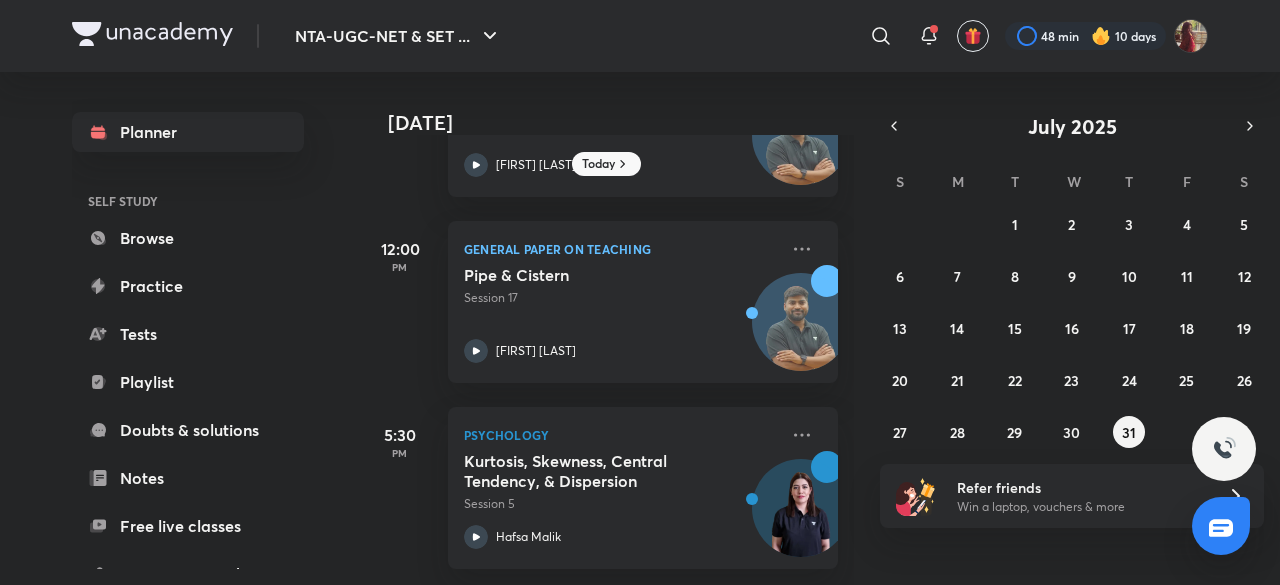 click on "W" at bounding box center (1072, 176) 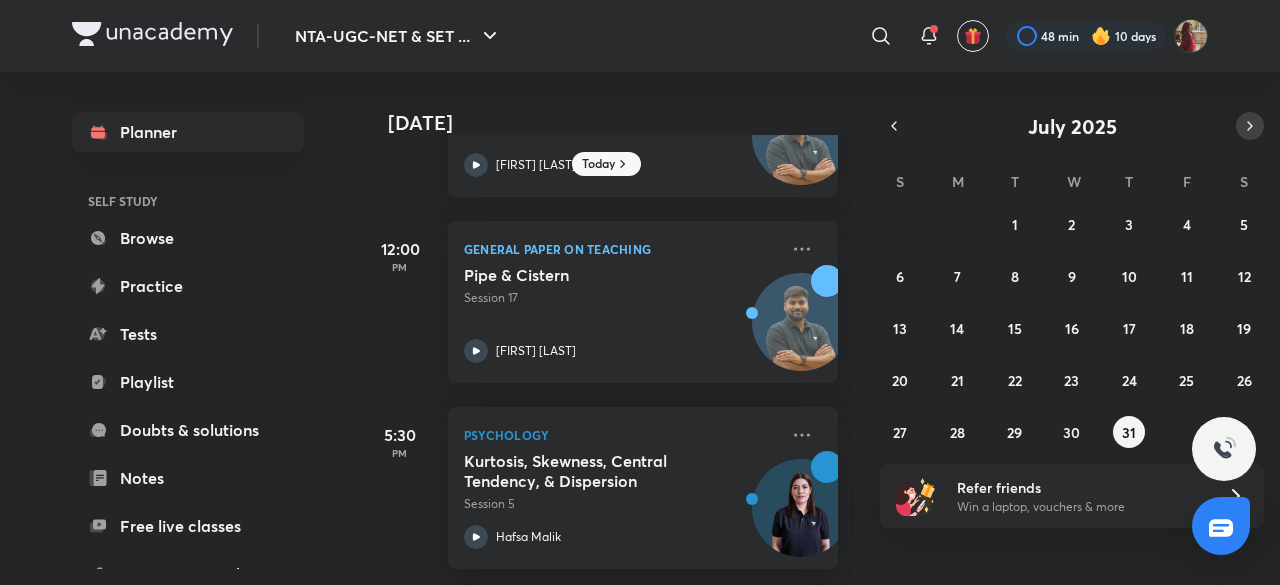 click 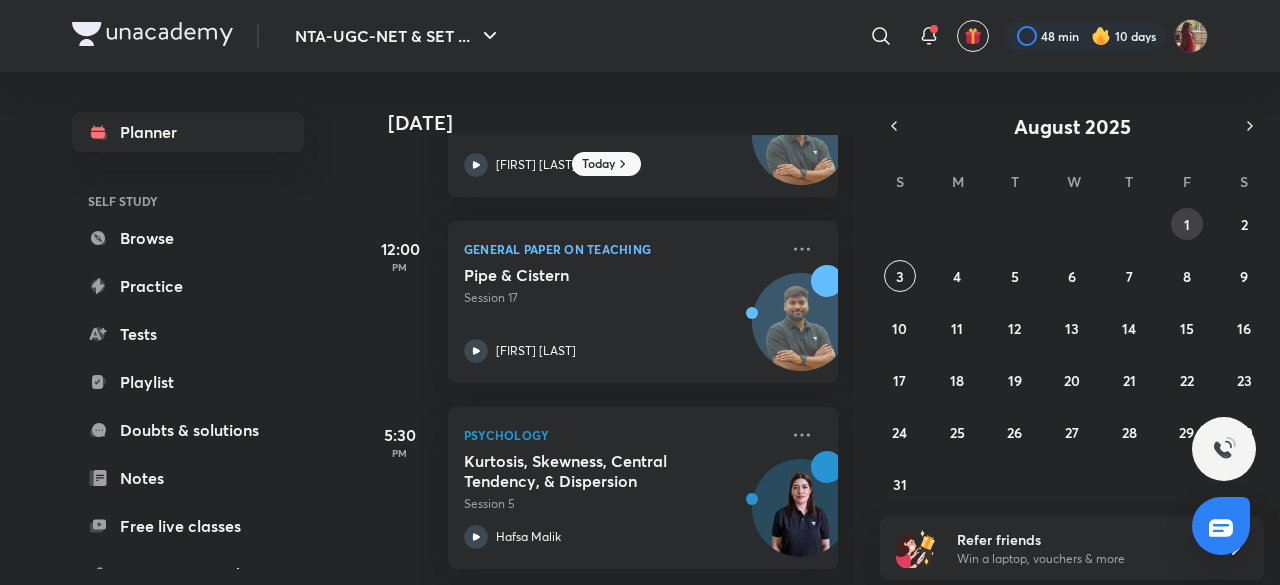 click on "1" at bounding box center (1187, 224) 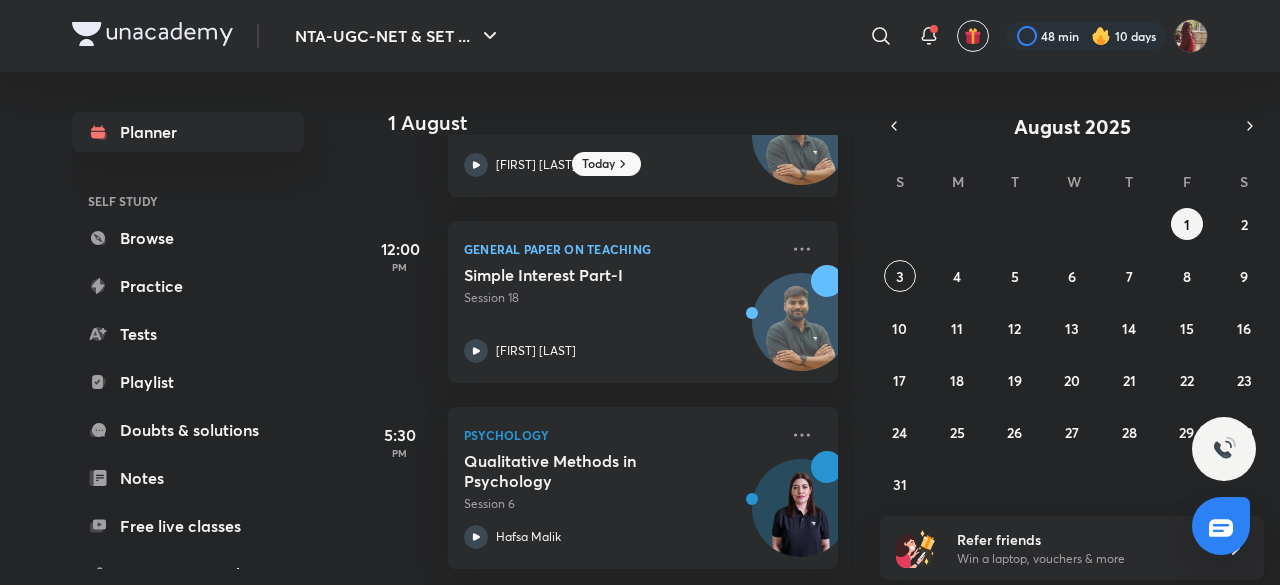 scroll, scrollTop: 513, scrollLeft: 0, axis: vertical 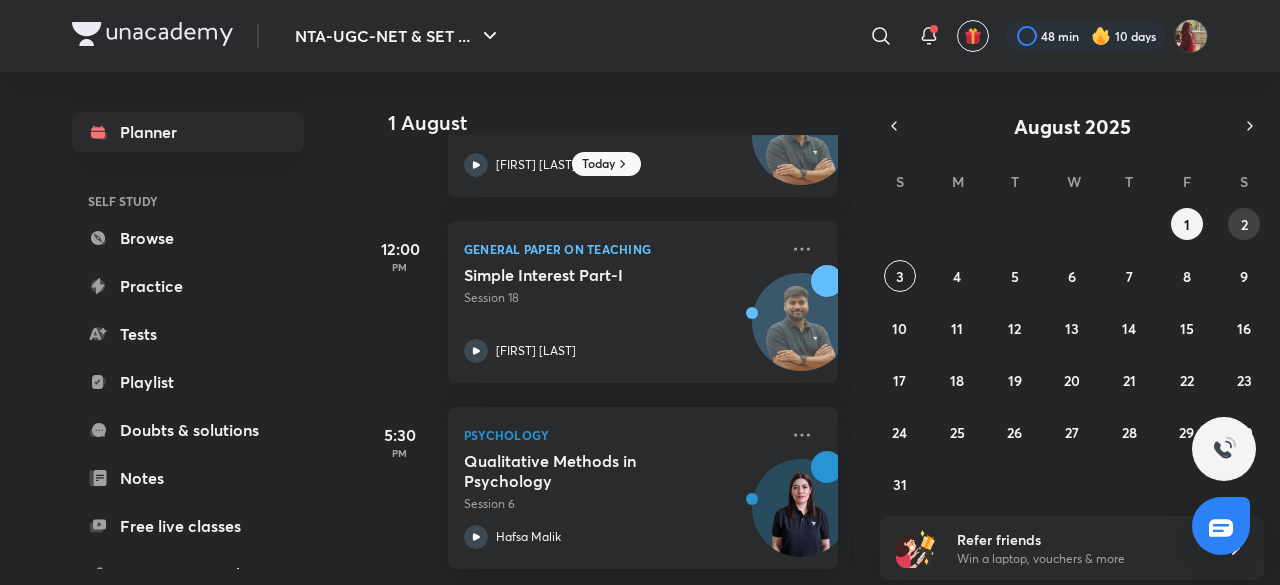 click on "2" at bounding box center [1244, 224] 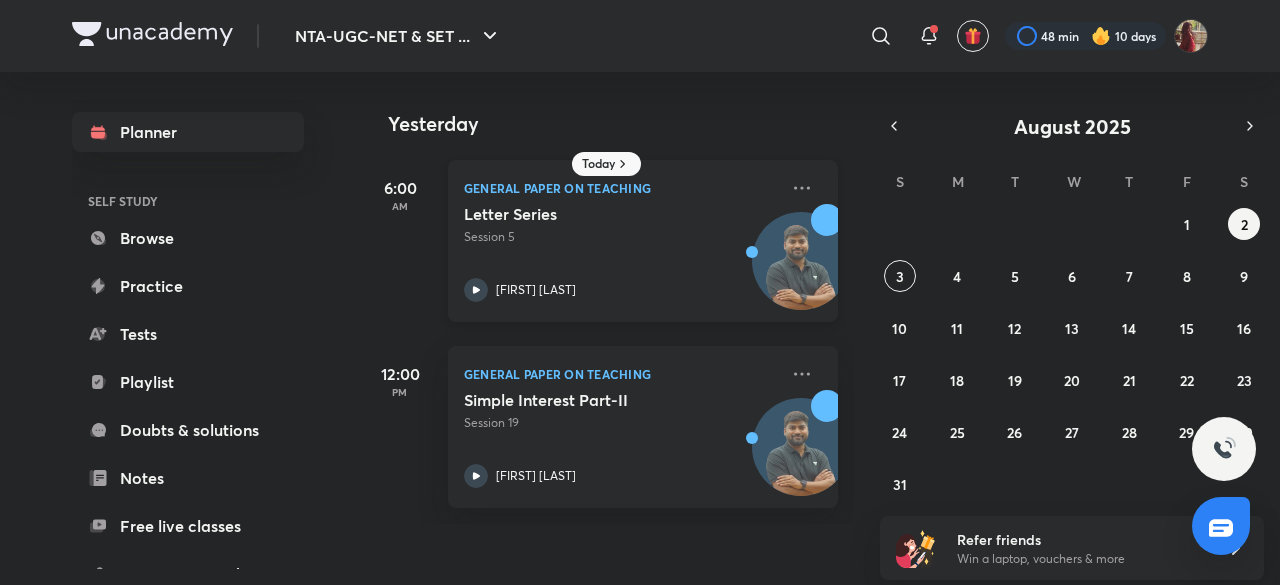 click 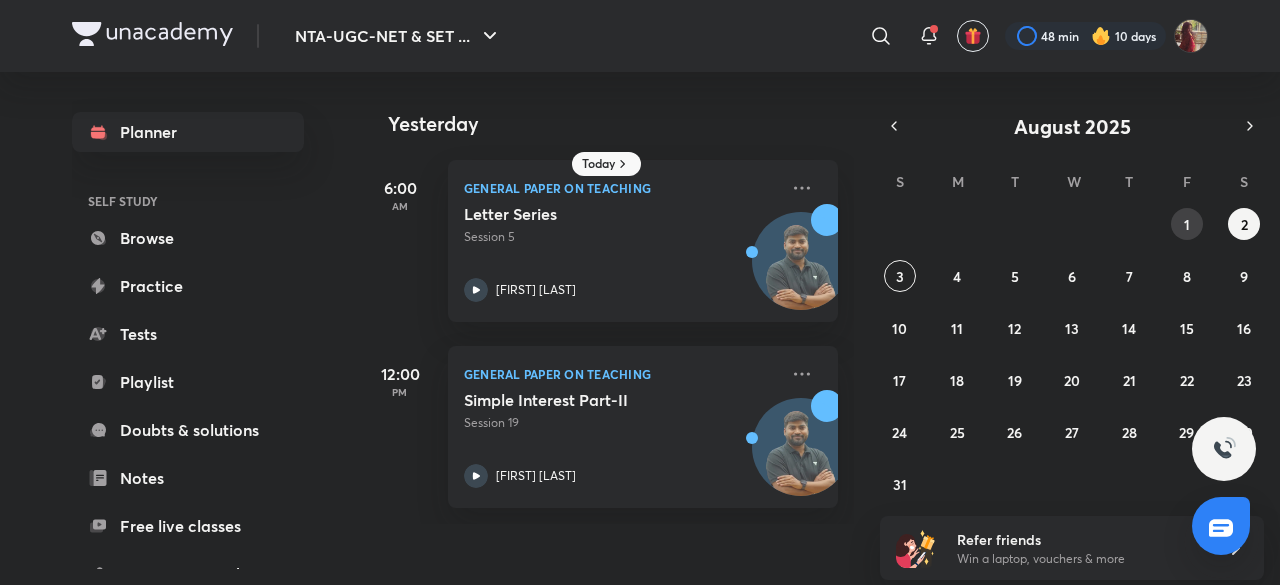 click on "1" at bounding box center [1187, 224] 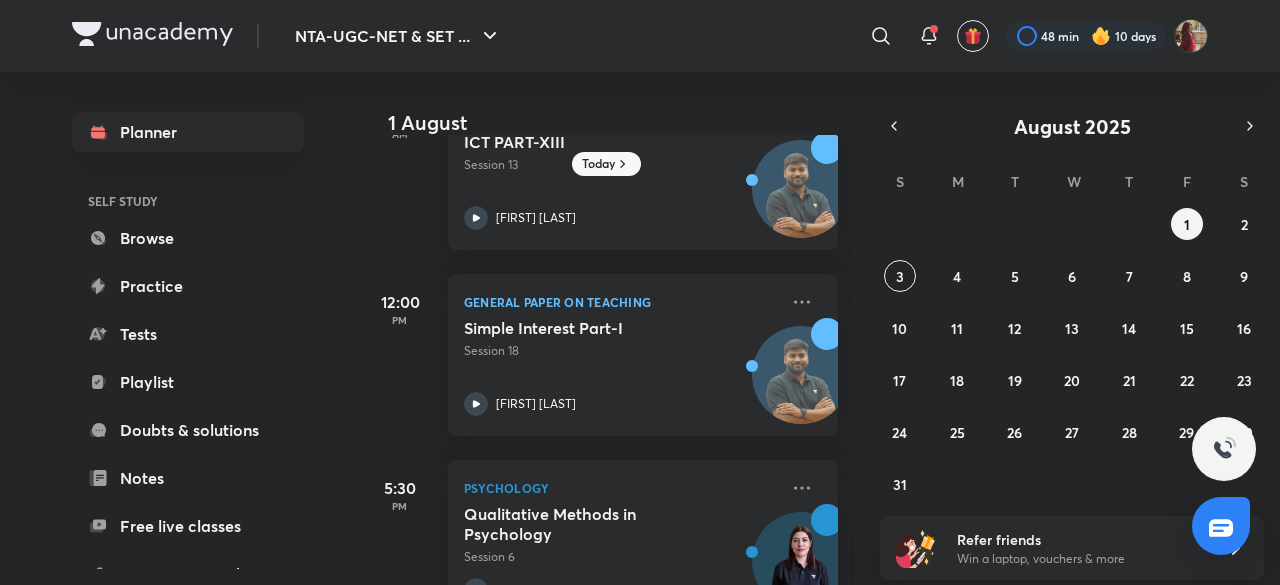 scroll, scrollTop: 513, scrollLeft: 0, axis: vertical 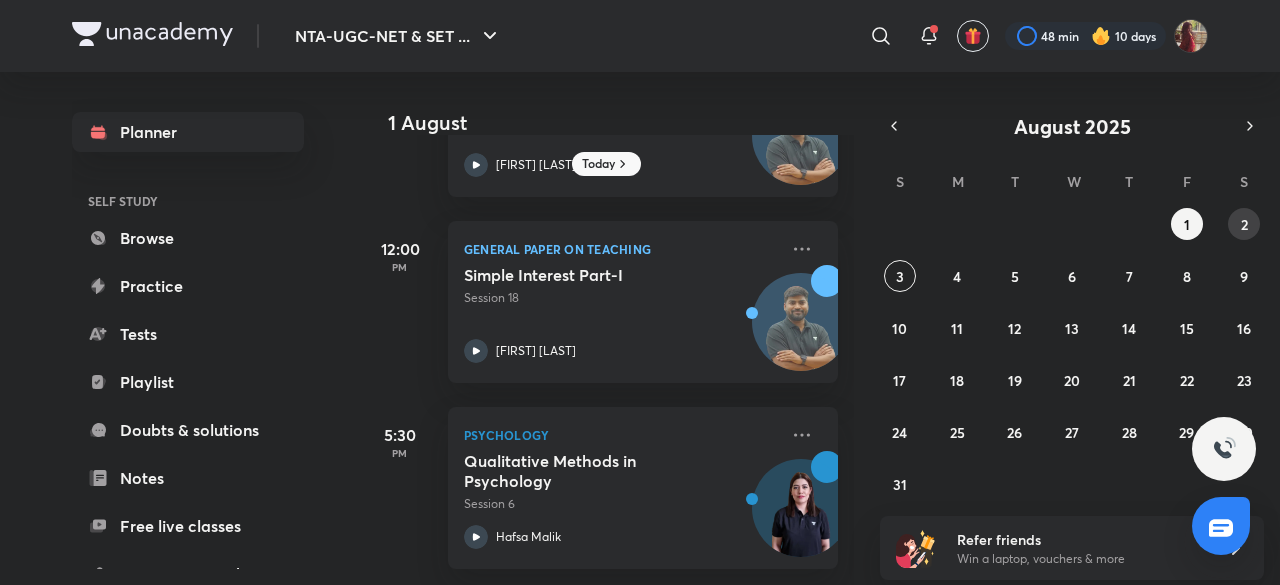 click on "2" at bounding box center [1244, 224] 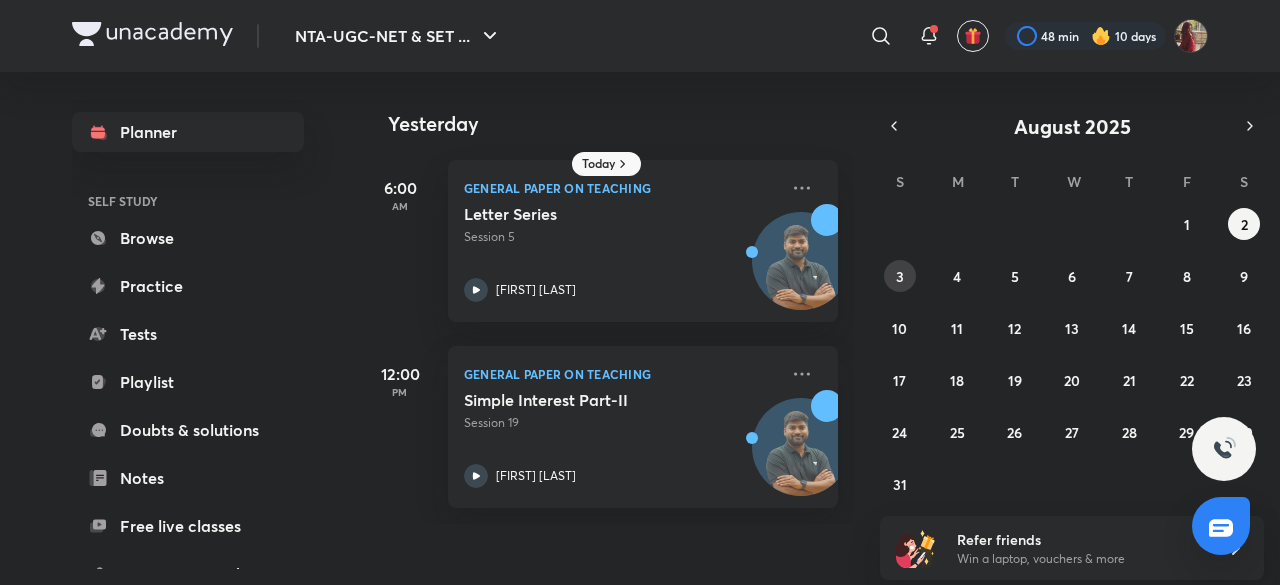 click on "NTA-UGC-NET & SET ... 120 min 30 questions SELF STUDY Browse Practice Tests Playlist Doubts & solutions Notes Free live classes 1:1 Live mentorship ME Enrollments Saved Today Yesterday 6:00 AM General Paper on Teaching Letter Series Session 5 [FIRST] [LAST] 12:00 PM General Paper on Teaching Simple Interest Part-II Session 19 [FIRST] [LAST] August 2025 S M T W T F S 27 28 29 30 31 1 2 3 4 5 6 7 8 9 10 11 12 13 14 15 16 17 18 19 20 21 22 23 24 25 26 27 28 29 30 31 1 2 3 4 5 6 Refer friends Win a laptop, vouchers & more" at bounding box center [640, 292] 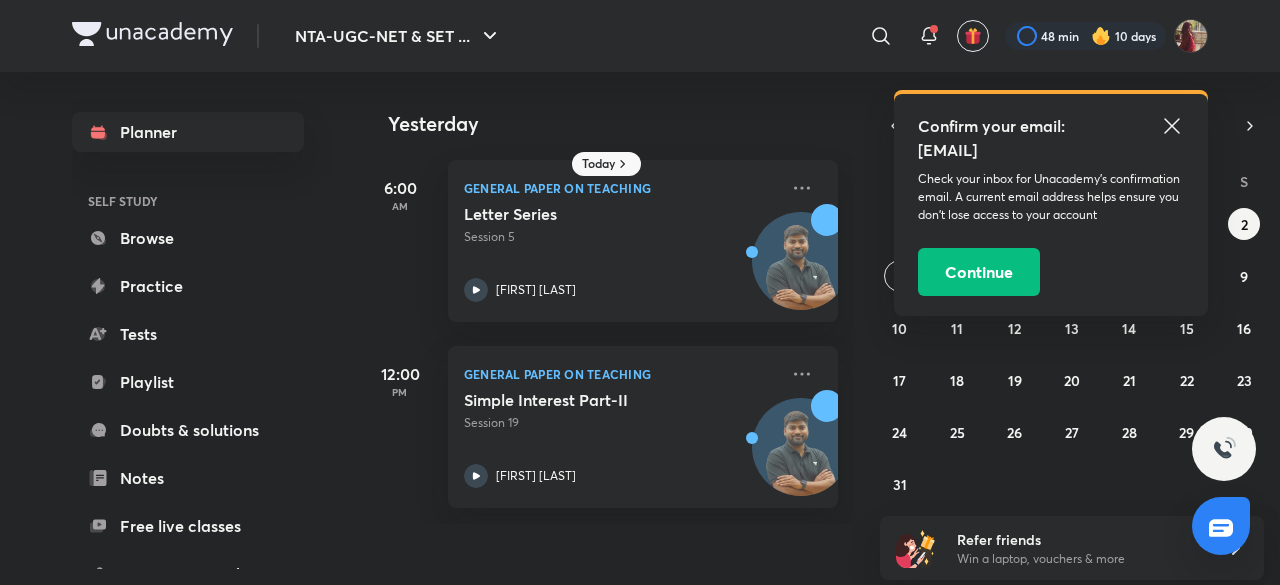 click 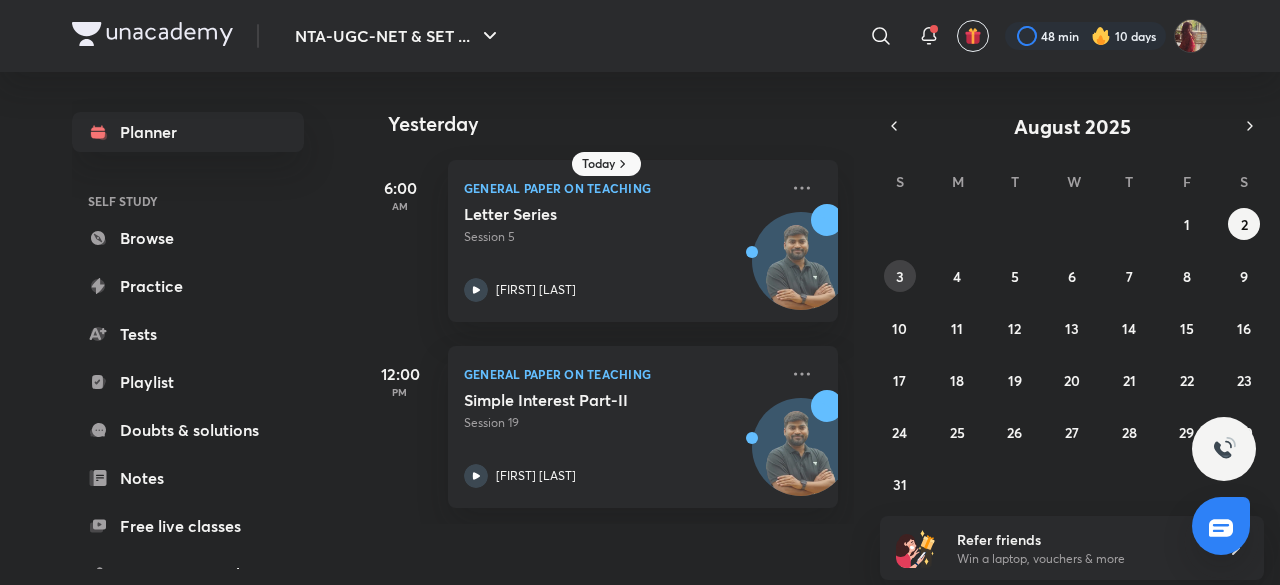 click on "3" at bounding box center [900, 276] 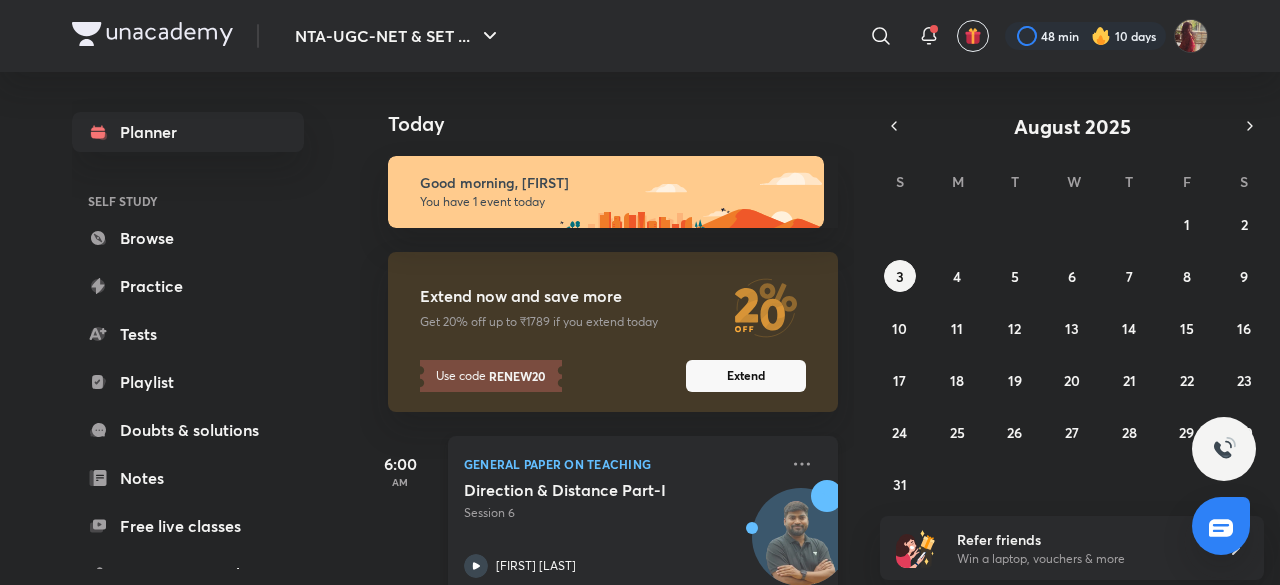 scroll, scrollTop: 45, scrollLeft: 0, axis: vertical 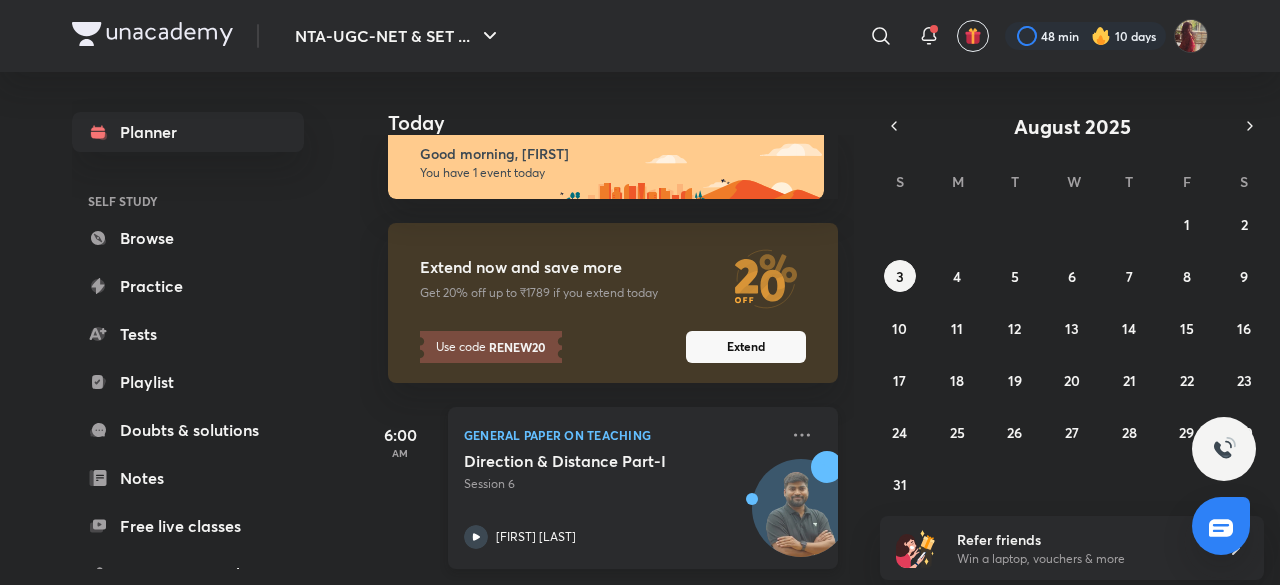 click 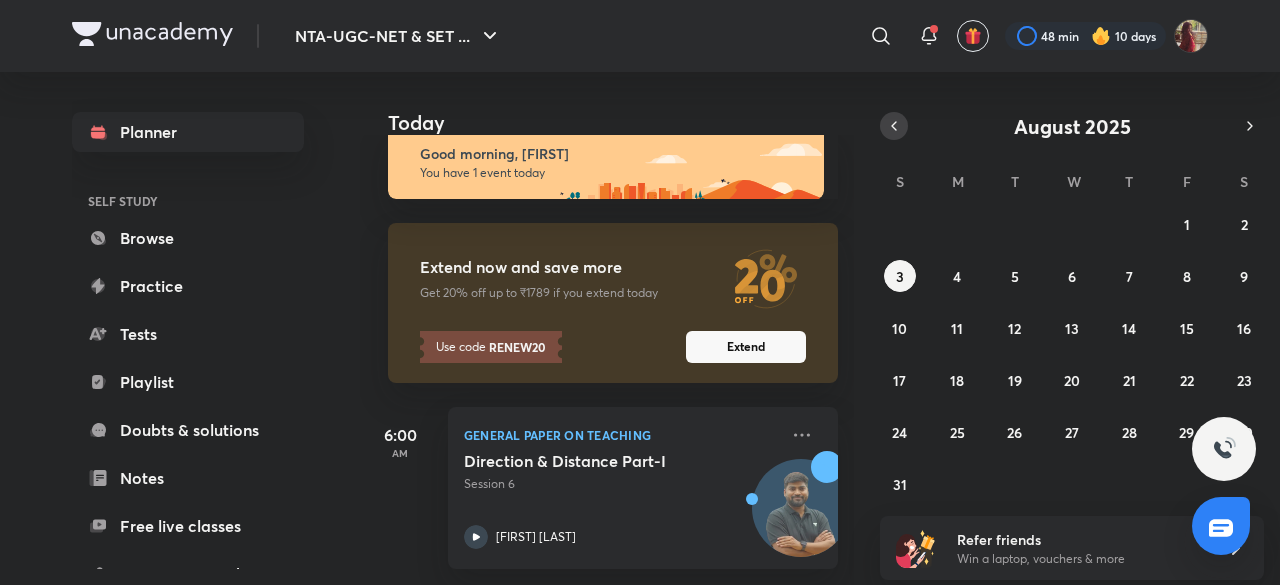click 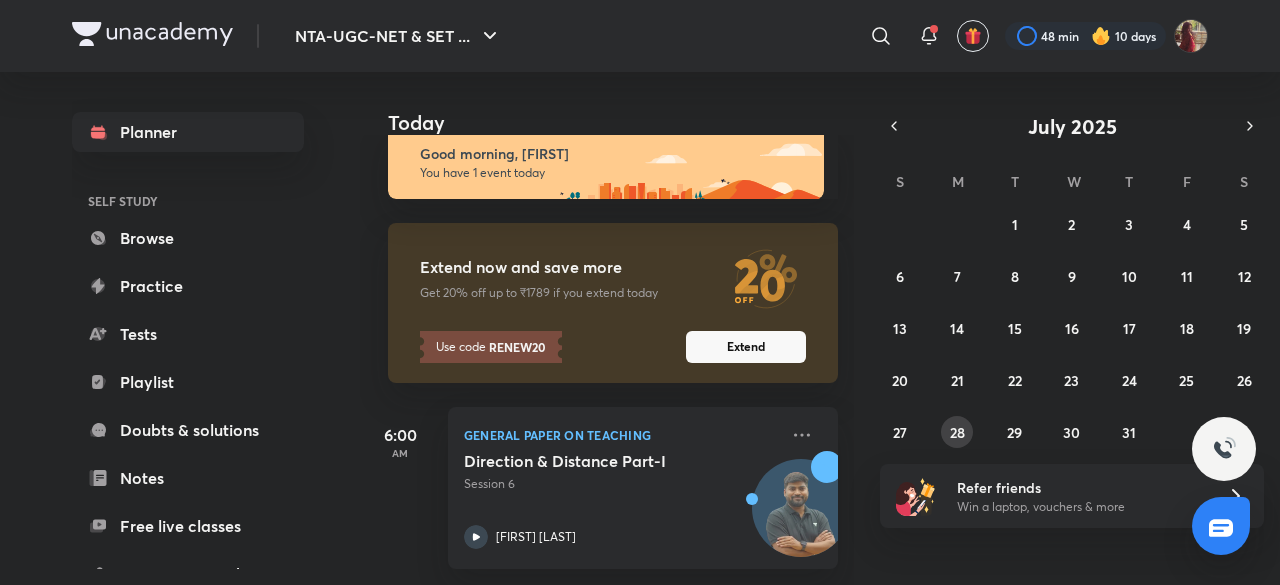 click on "28" at bounding box center (957, 432) 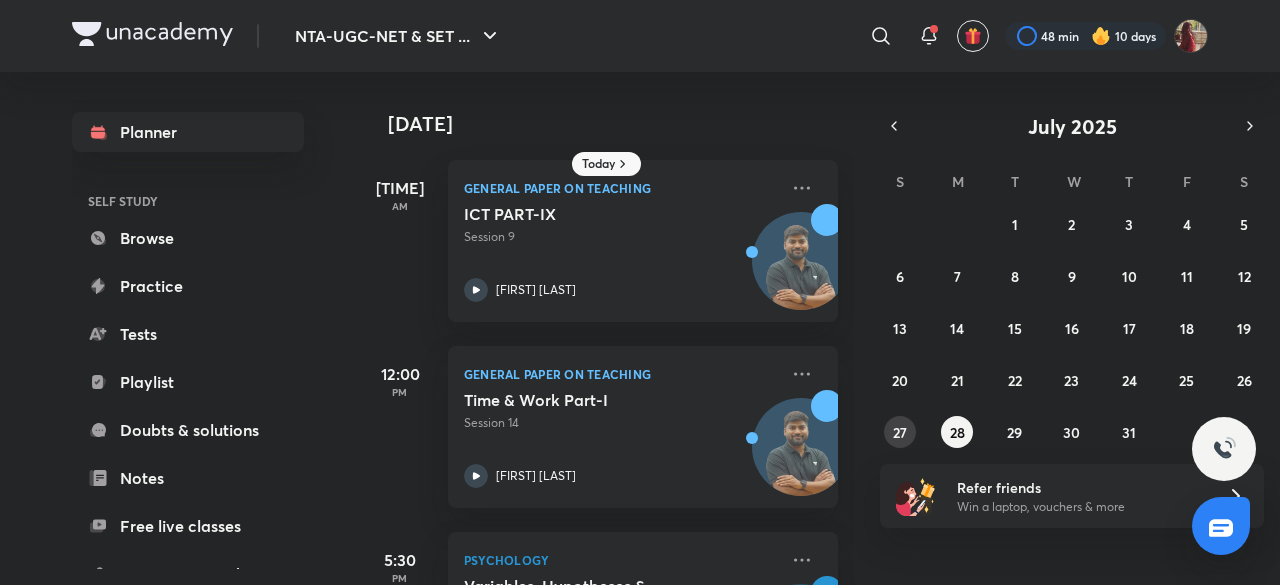 click on "27" at bounding box center (900, 432) 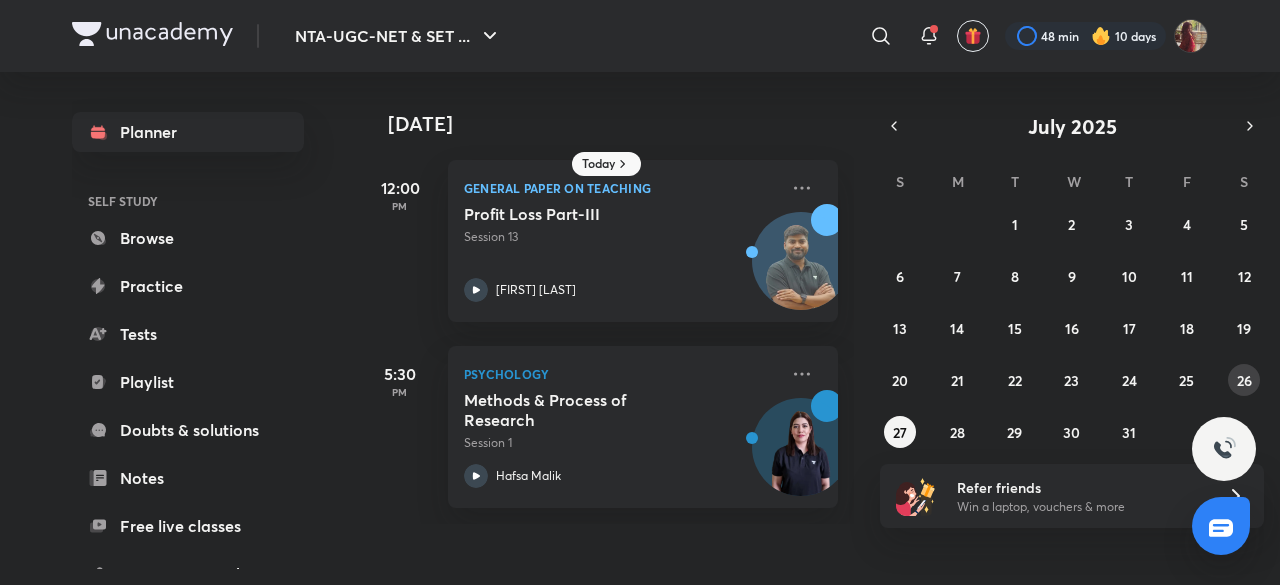 click on "26" at bounding box center (1244, 380) 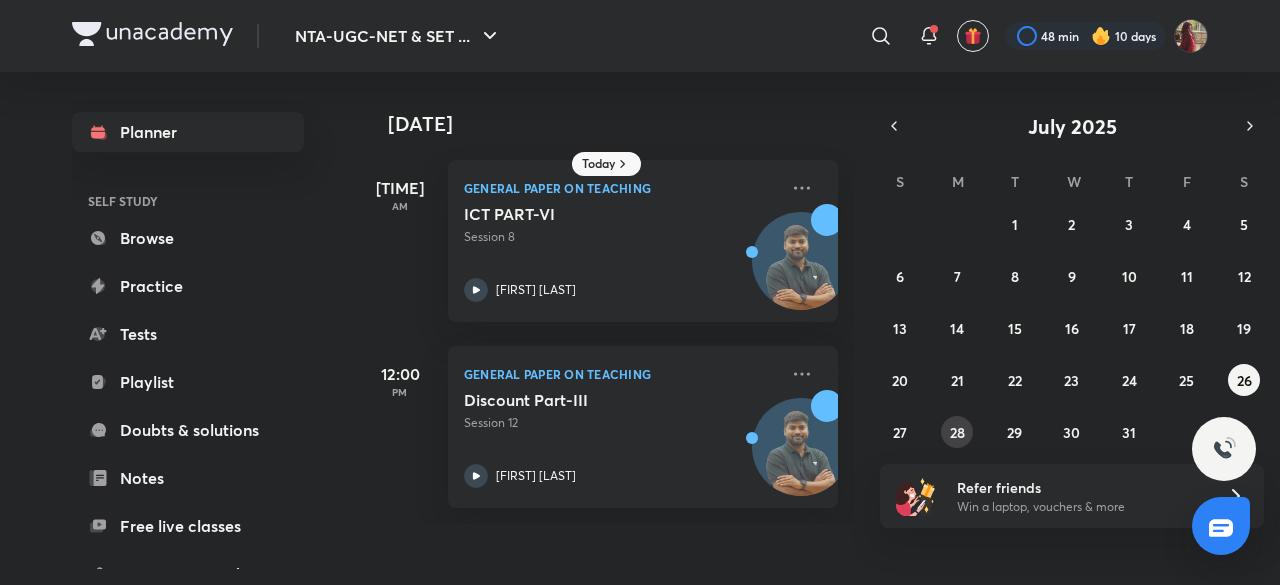 click on "28" at bounding box center [957, 432] 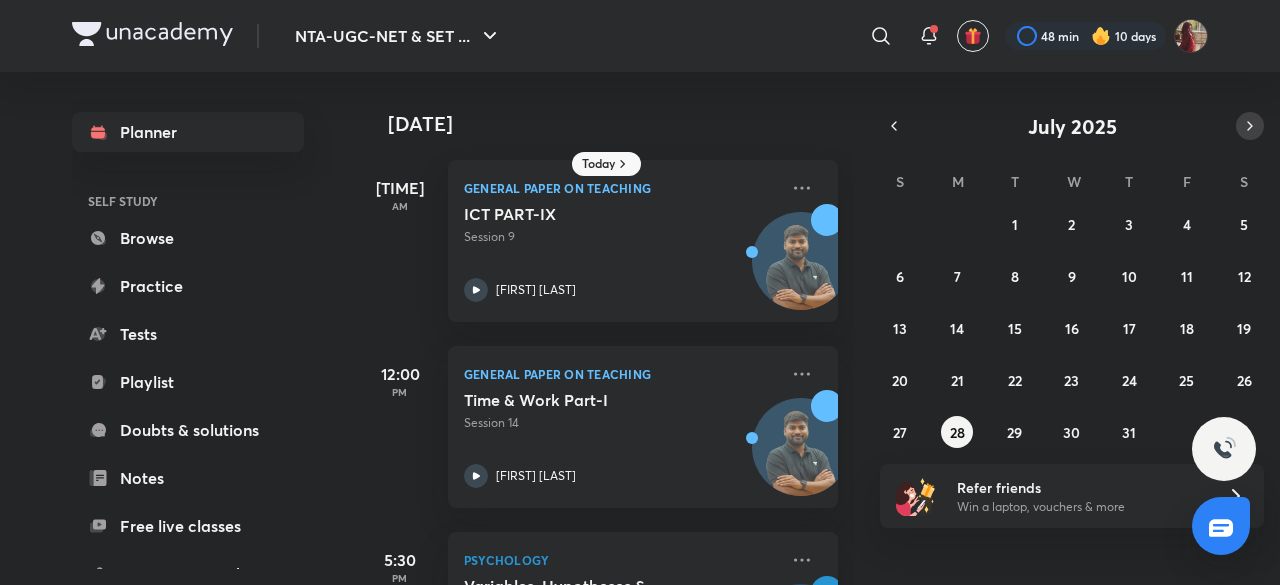click at bounding box center (1250, 126) 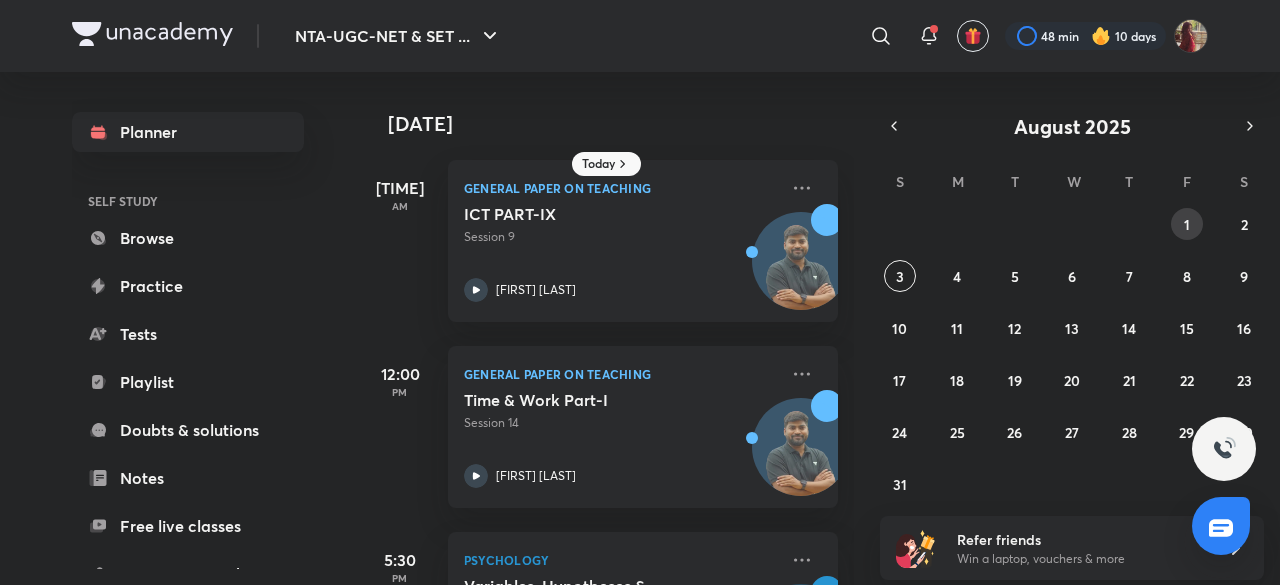 click on "1" at bounding box center [1187, 224] 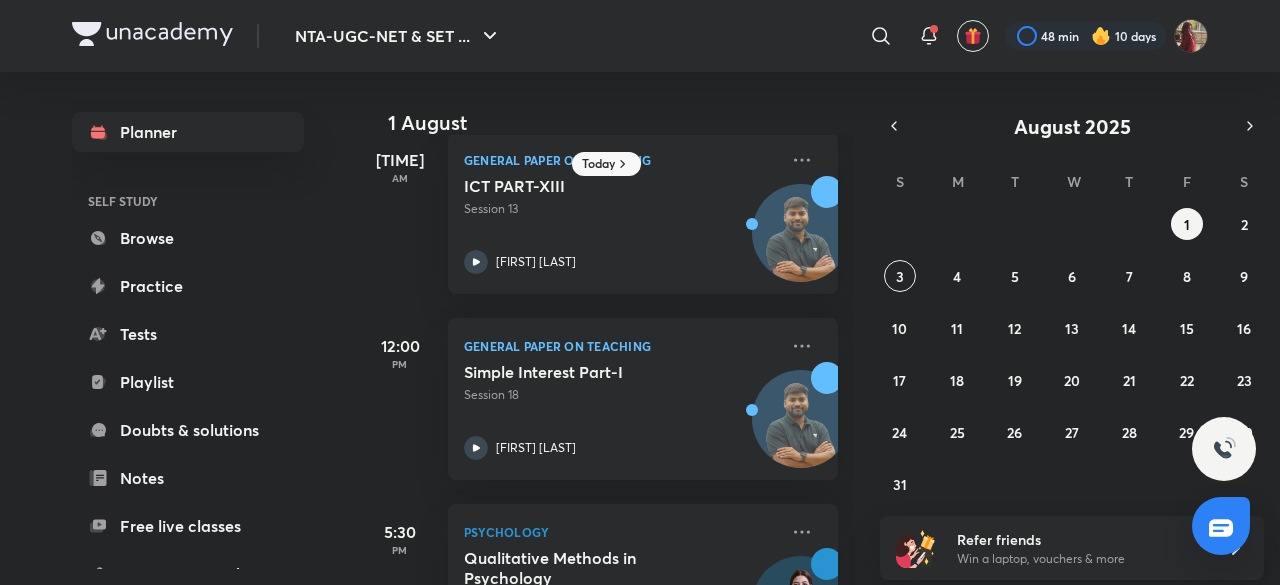 scroll, scrollTop: 513, scrollLeft: 0, axis: vertical 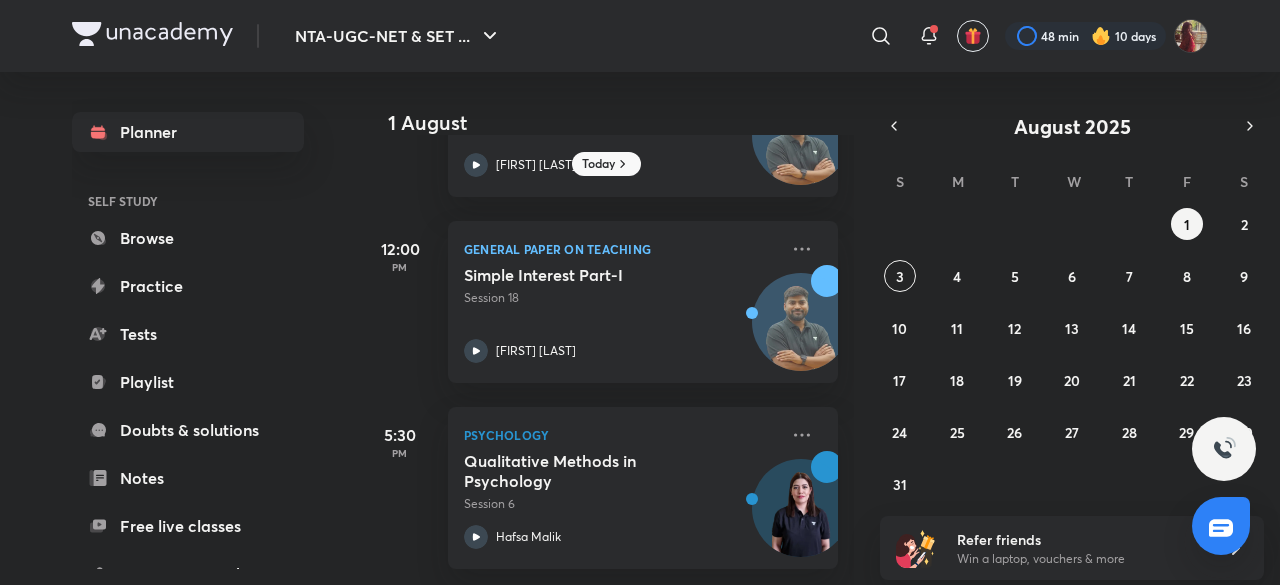 click on "August 2025 S M T W T F S 27 28 29 30 31 1 2 3 4 5 6 7 8 9 10 11 12 13 14 15 16 17 18 19 20 21 22 23 24 25 26 27 28 29 30 31 1 2 3 4 5 6" at bounding box center (1072, 306) 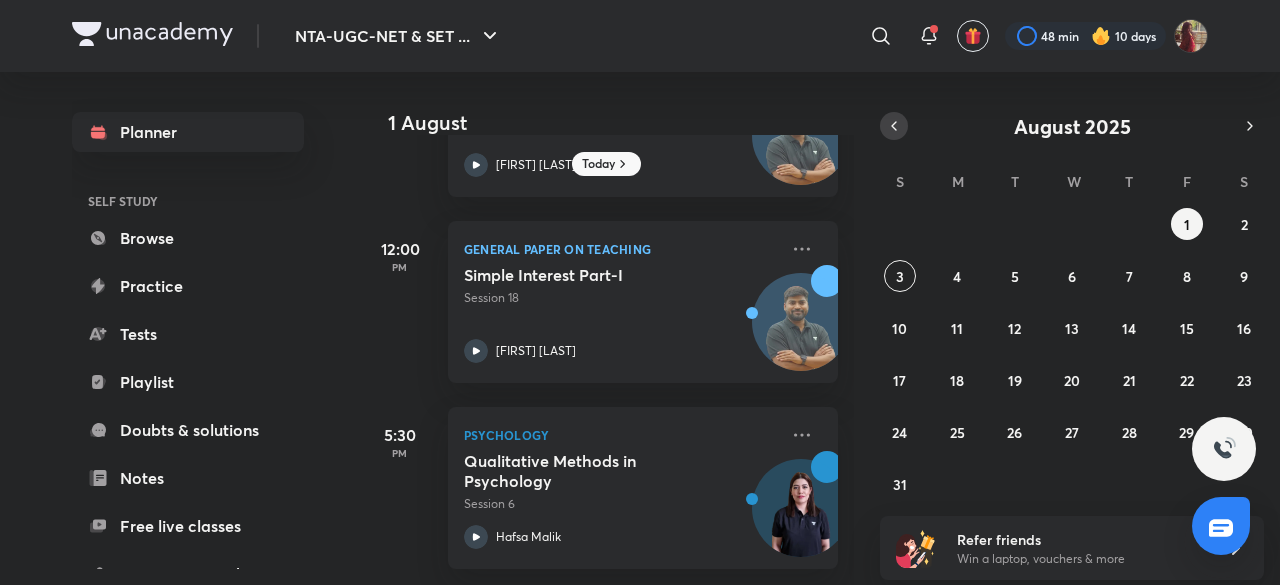 click 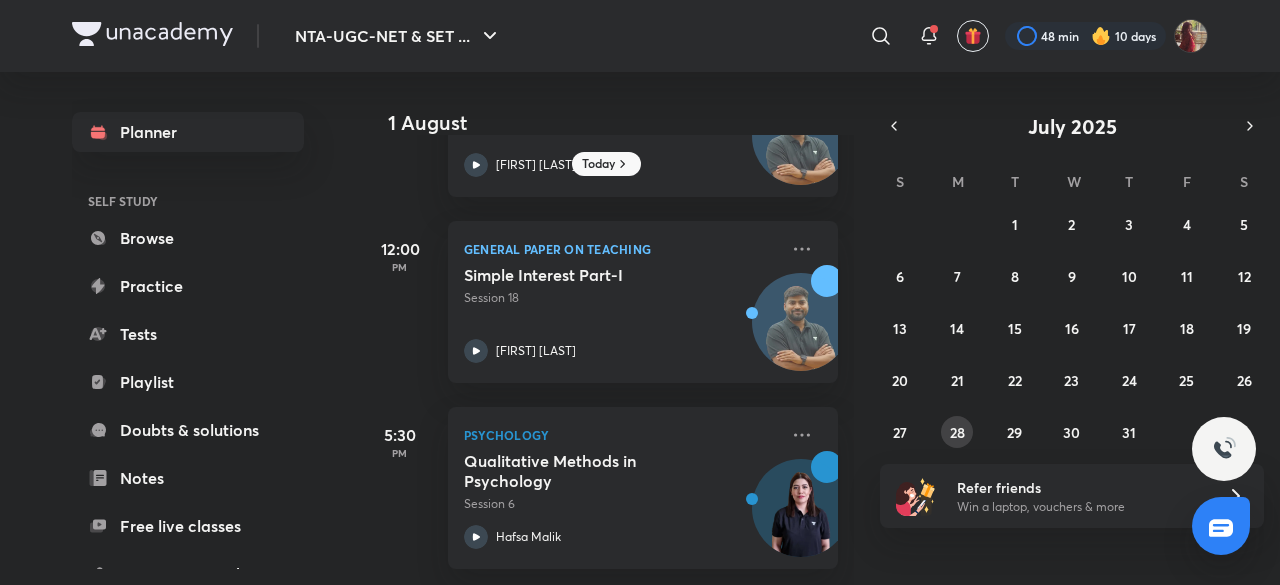 click on "28" at bounding box center [957, 432] 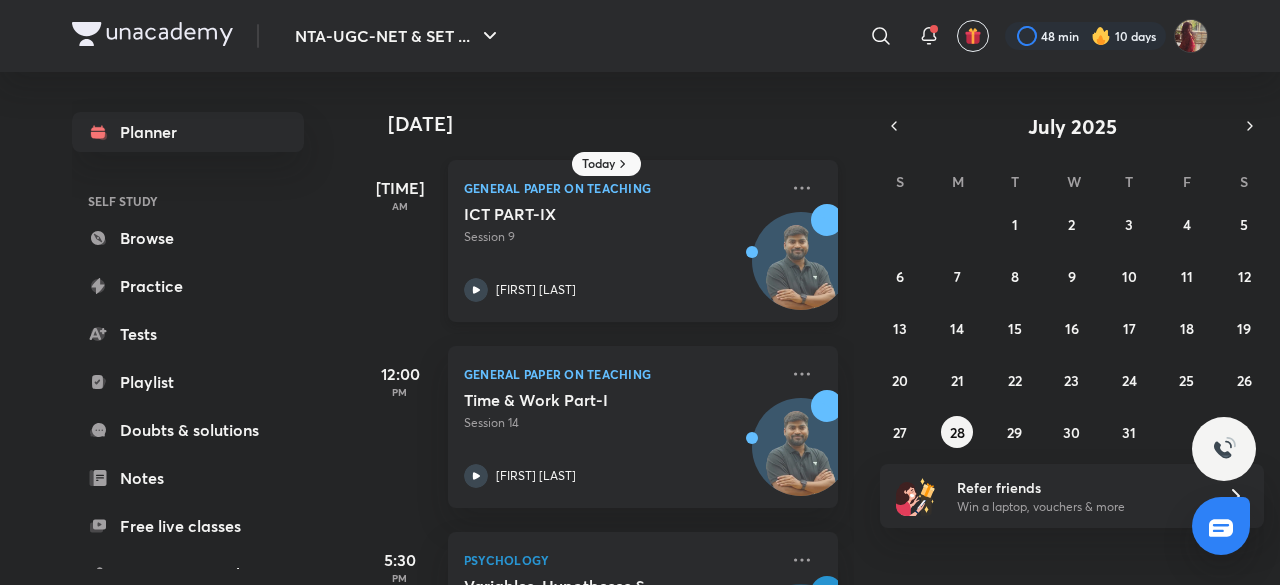click 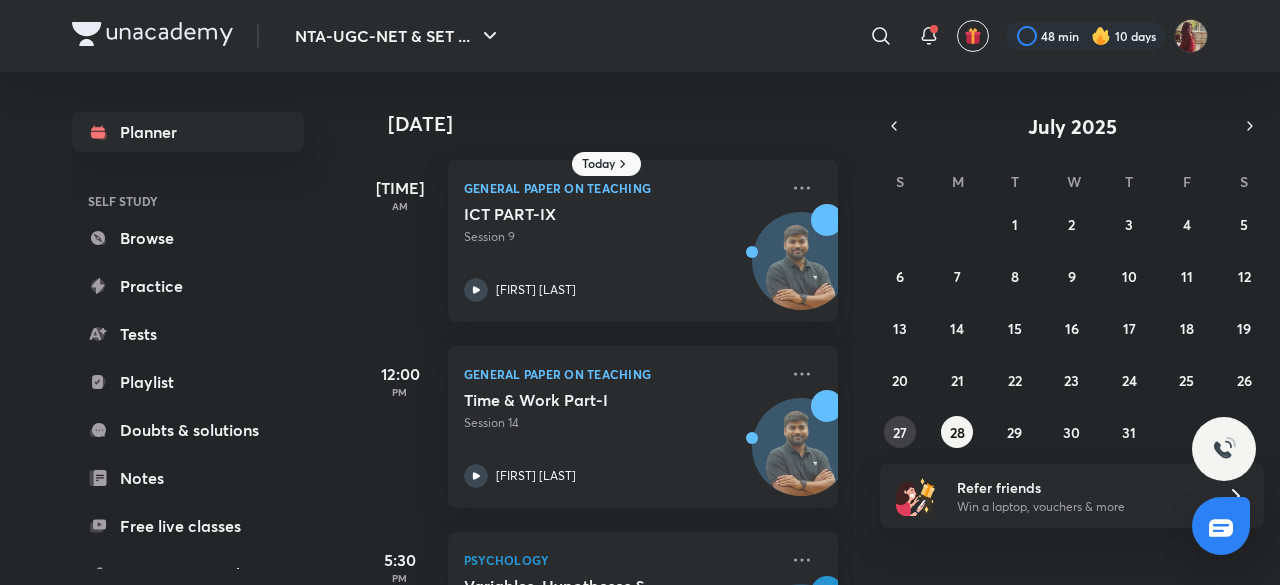 click on "27" at bounding box center (900, 432) 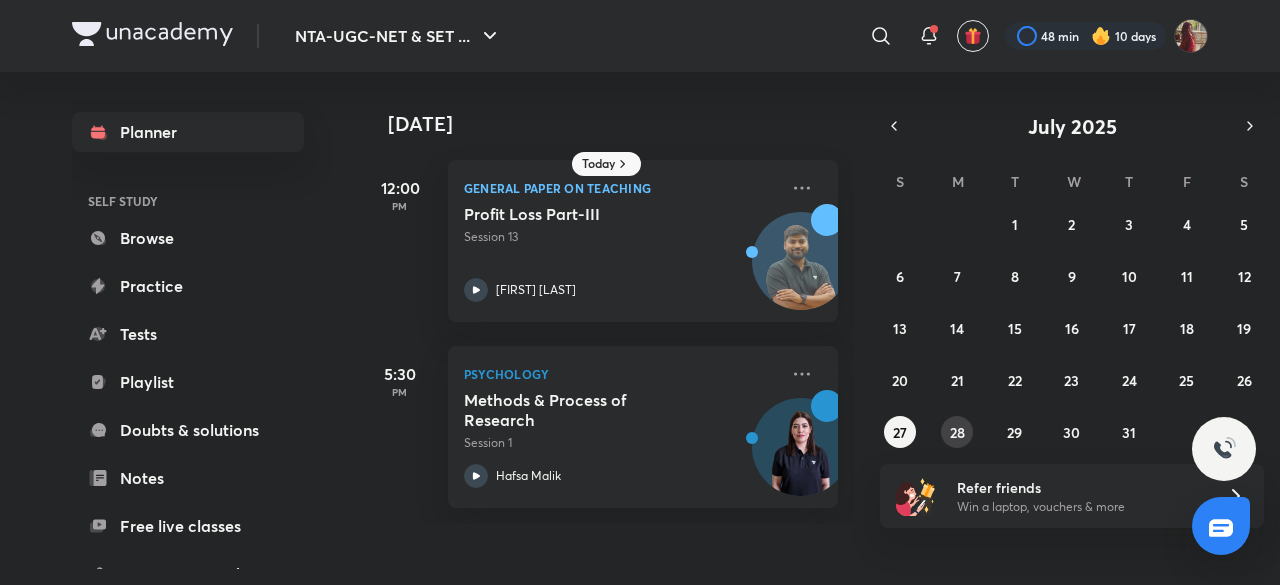 click on "28" at bounding box center [957, 432] 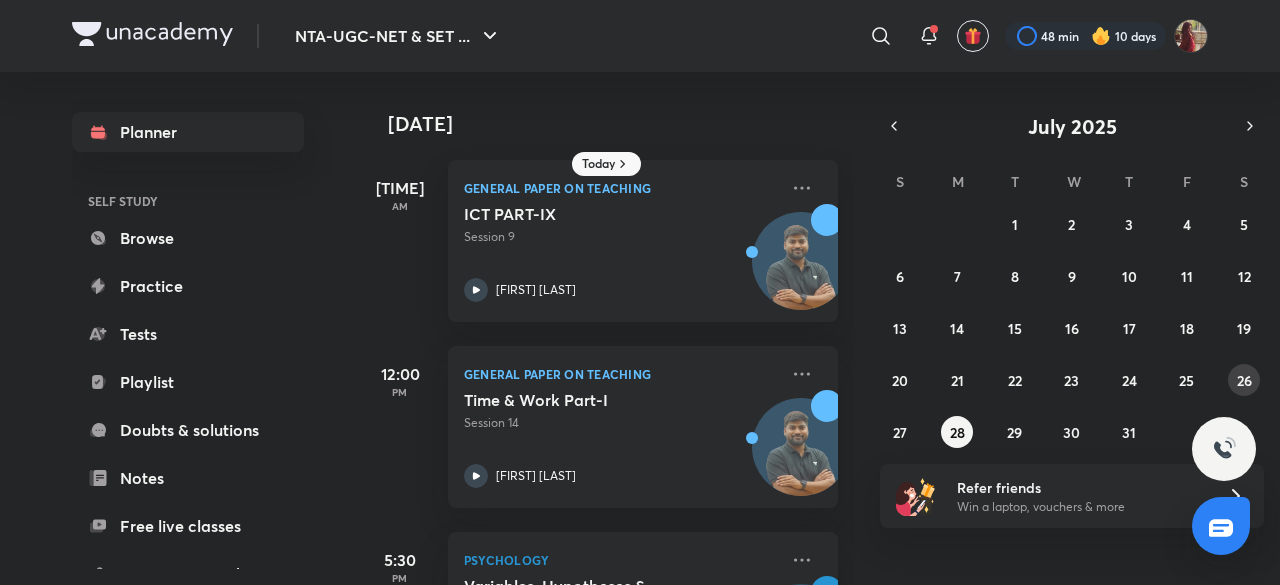 click on "26" at bounding box center [1244, 380] 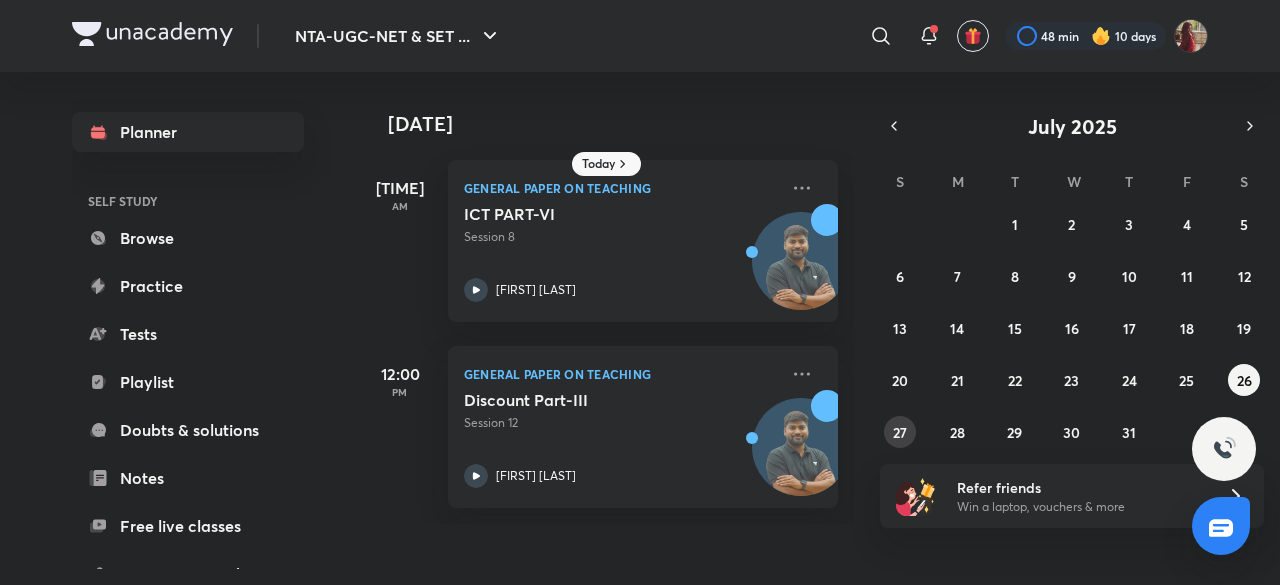 click on "27" at bounding box center [900, 432] 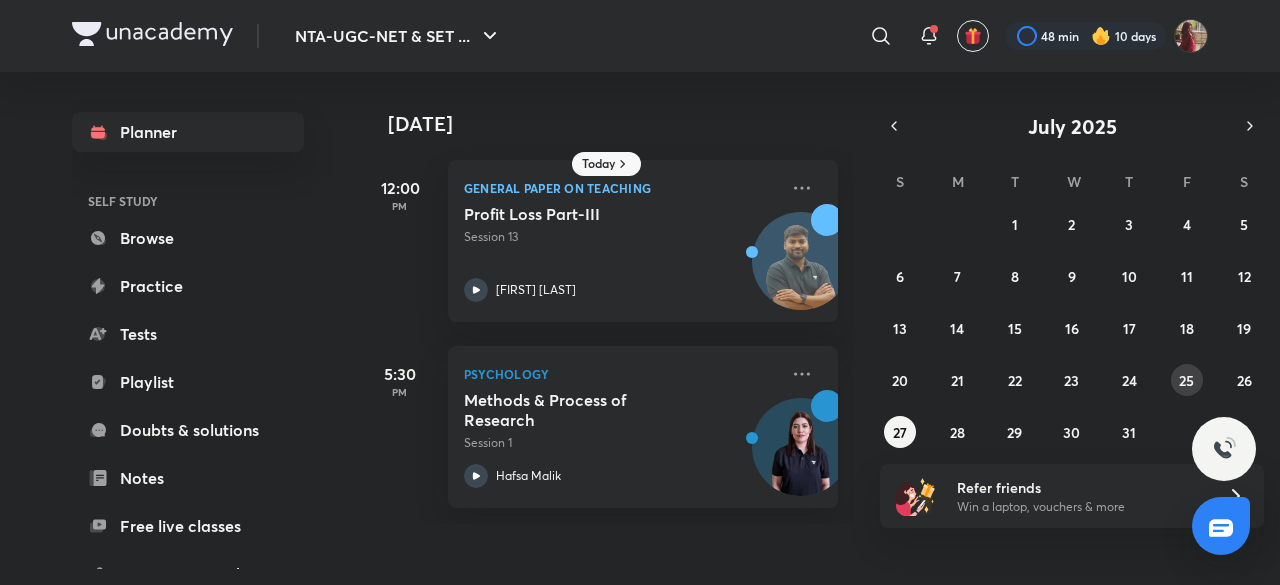 click on "25" at bounding box center [1187, 380] 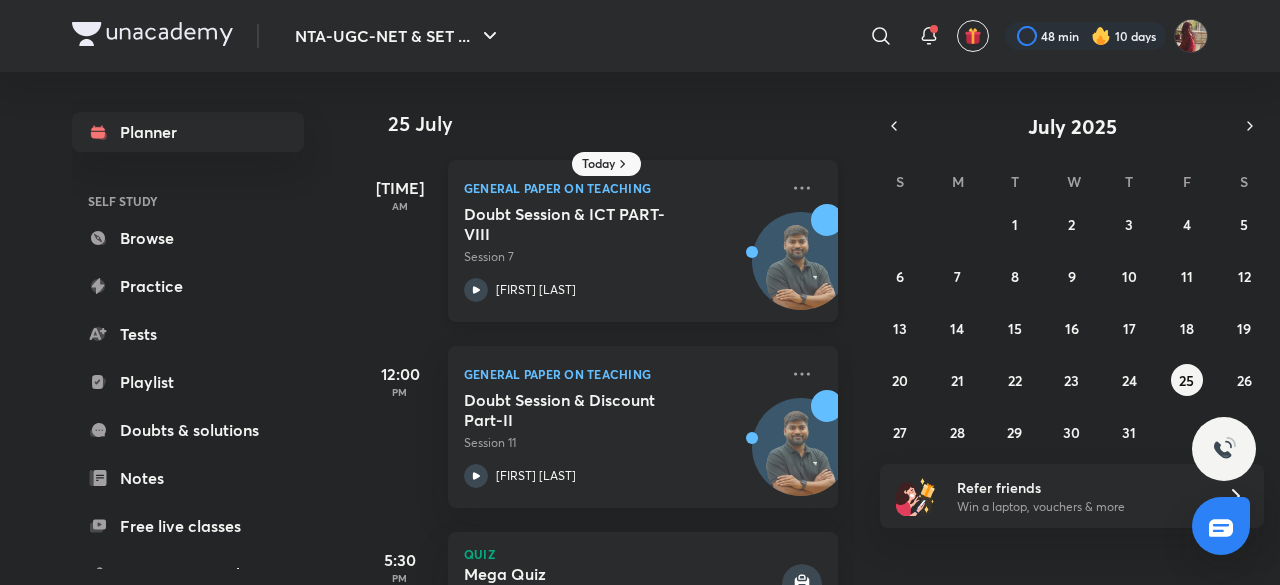 click 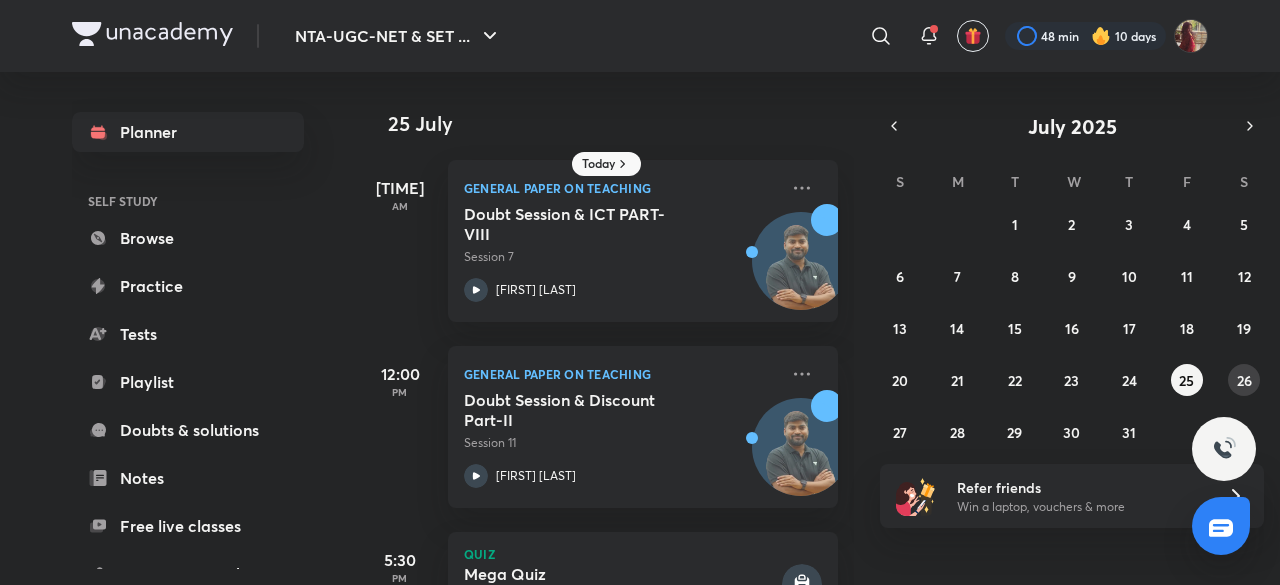 click on "26" at bounding box center [1244, 380] 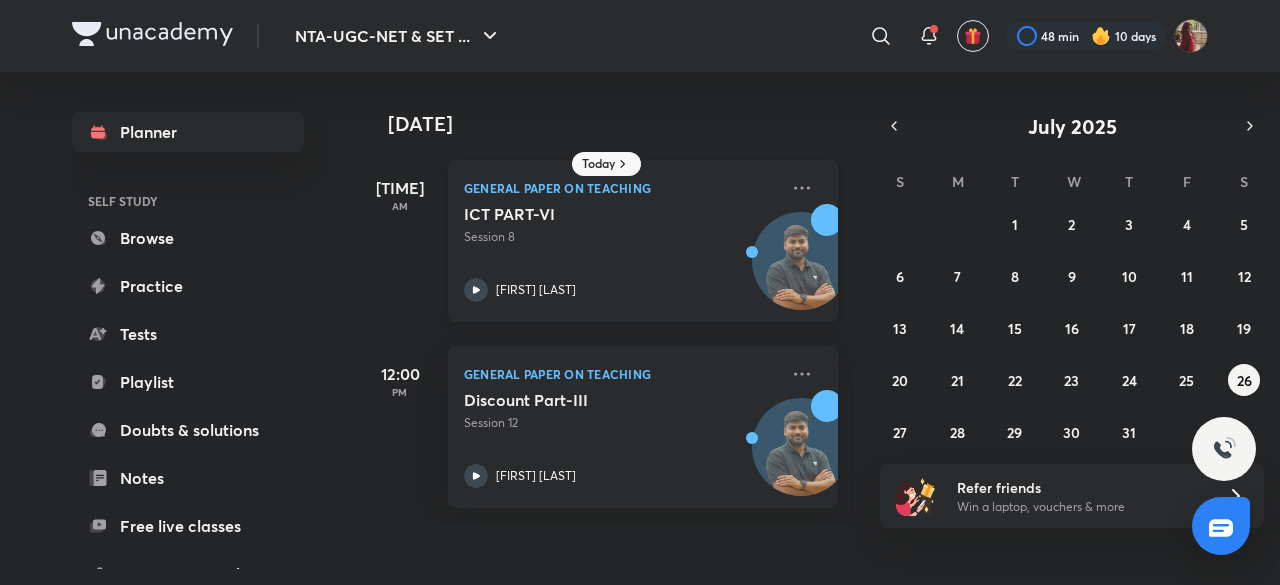 click on "ICT PART-VI Session 8 [FIRST] [LAST]" at bounding box center (621, 253) 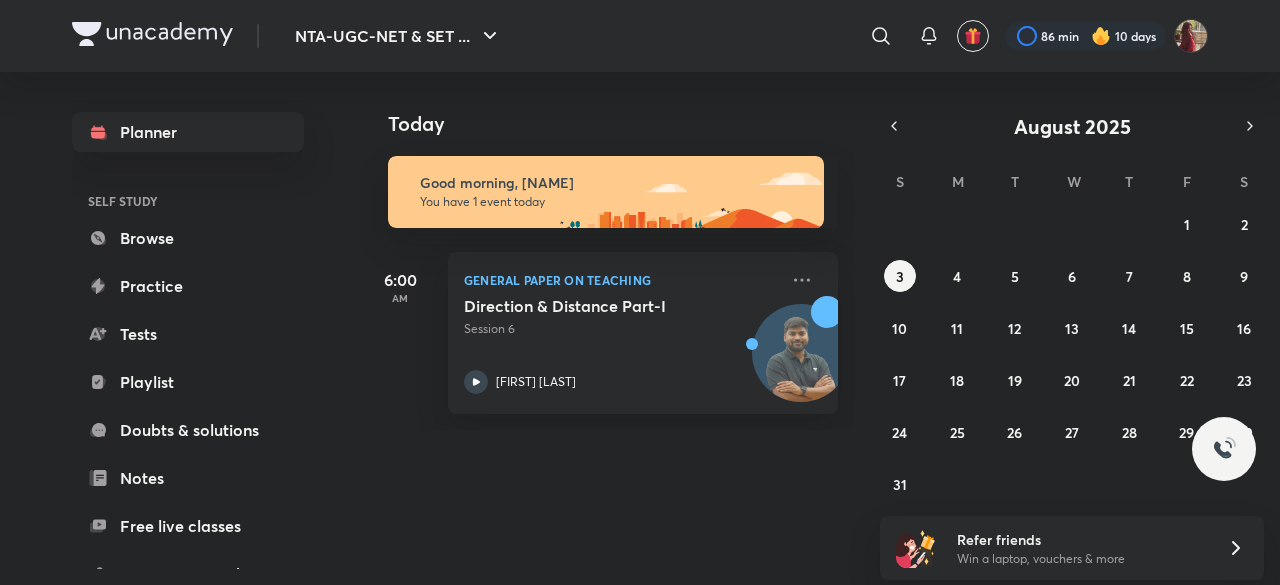 scroll, scrollTop: 0, scrollLeft: 0, axis: both 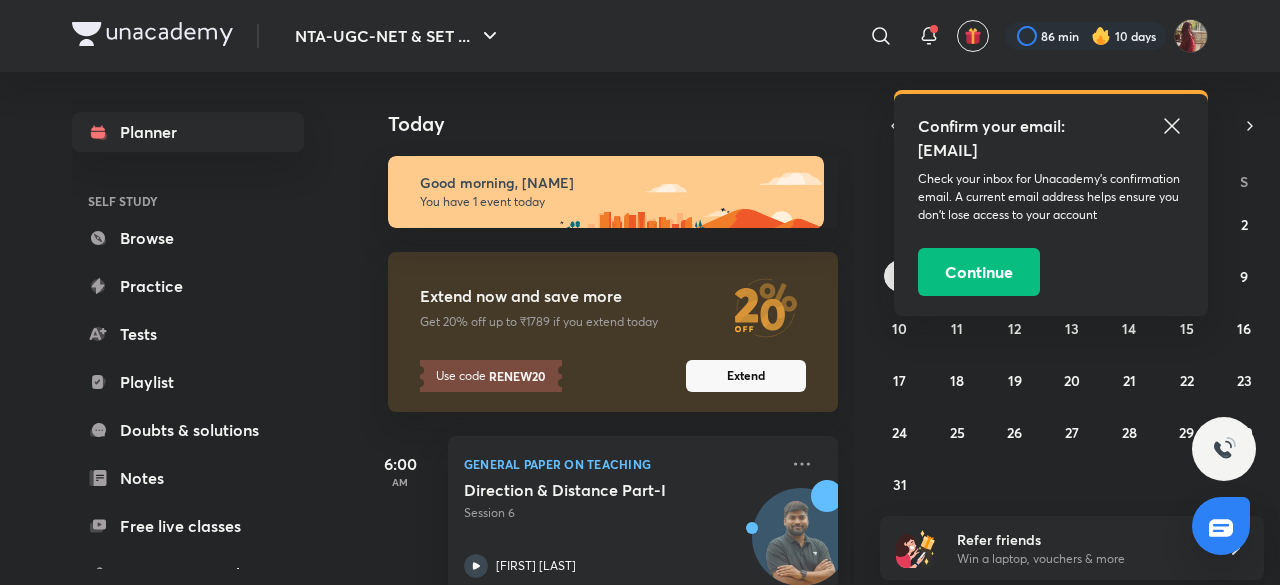 click 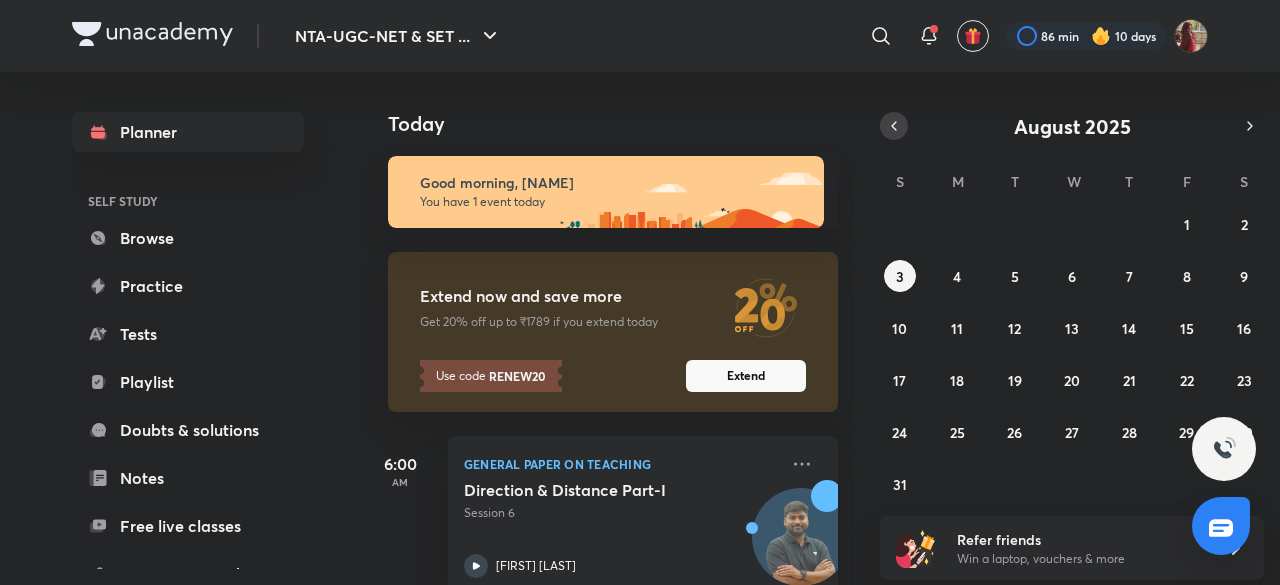click 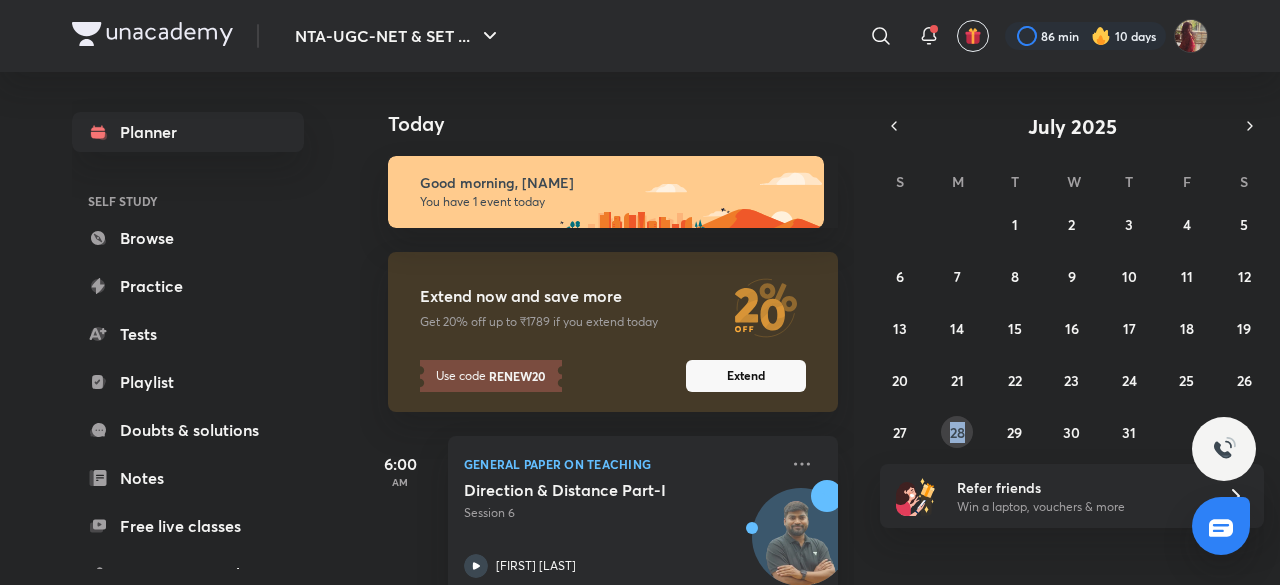 drag, startPoint x: 918, startPoint y: 433, endPoint x: 970, endPoint y: 425, distance: 52.611786 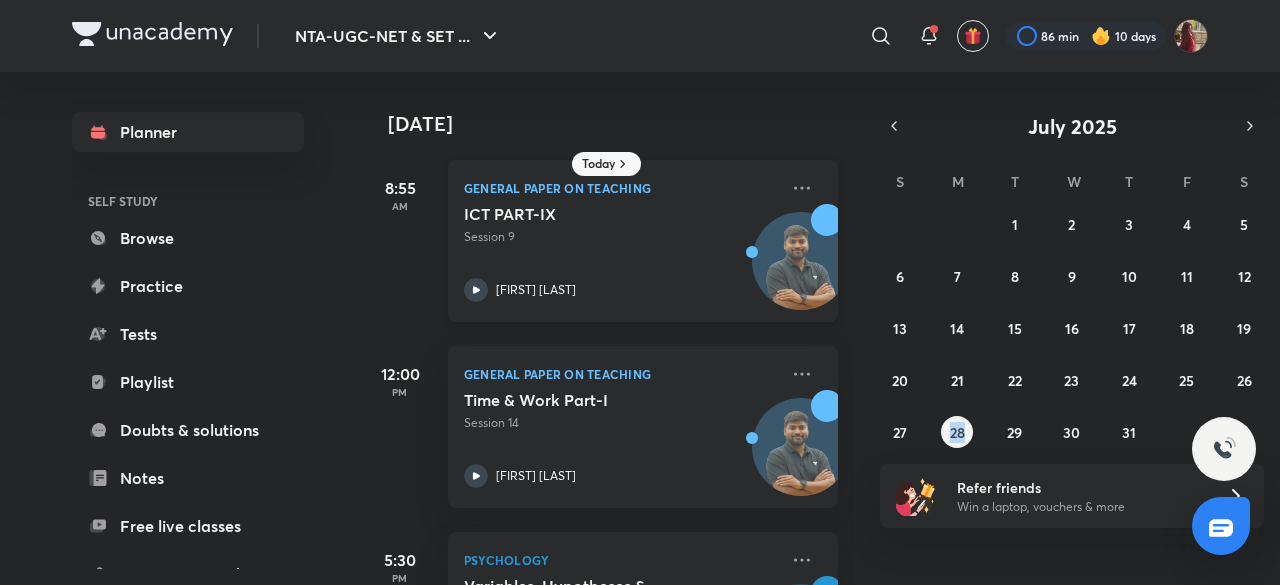 click 